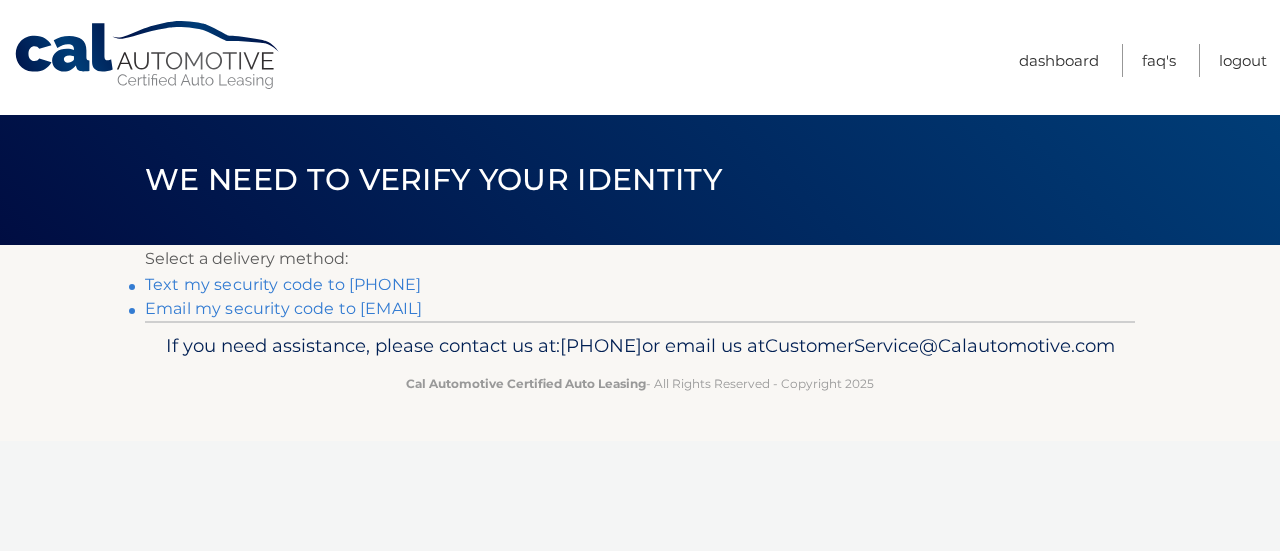 scroll, scrollTop: 0, scrollLeft: 0, axis: both 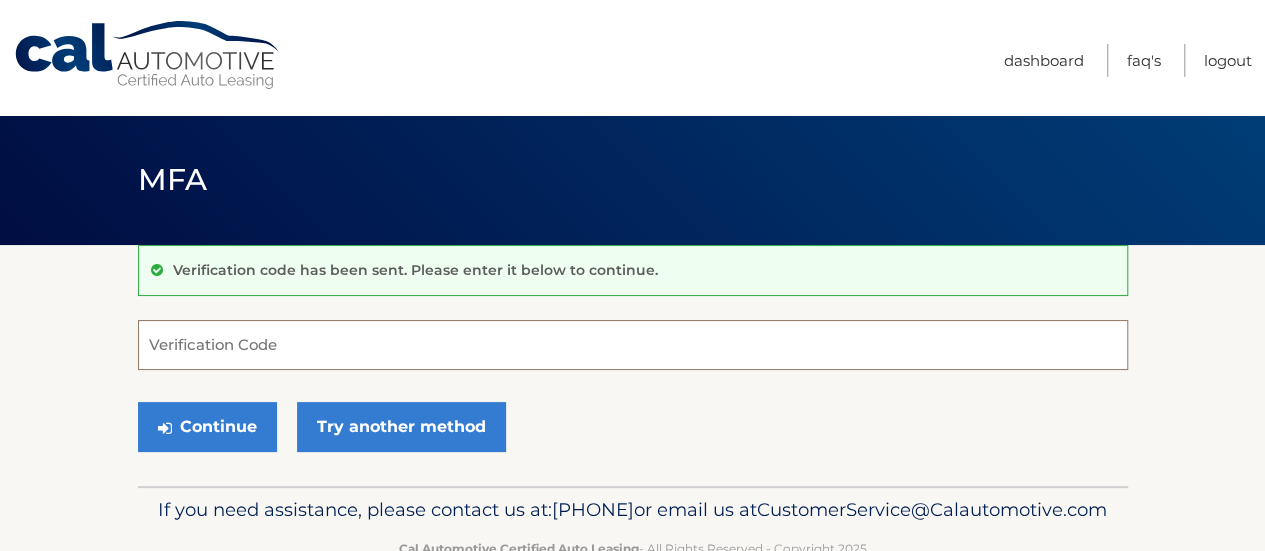 click on "Verification Code" at bounding box center [633, 345] 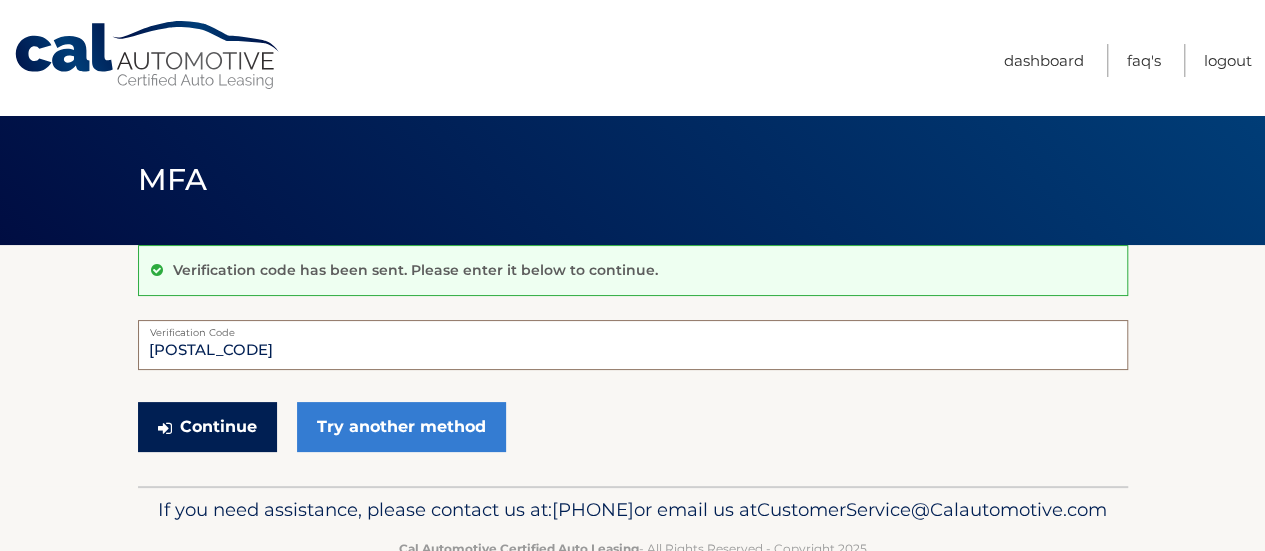 type on "481305" 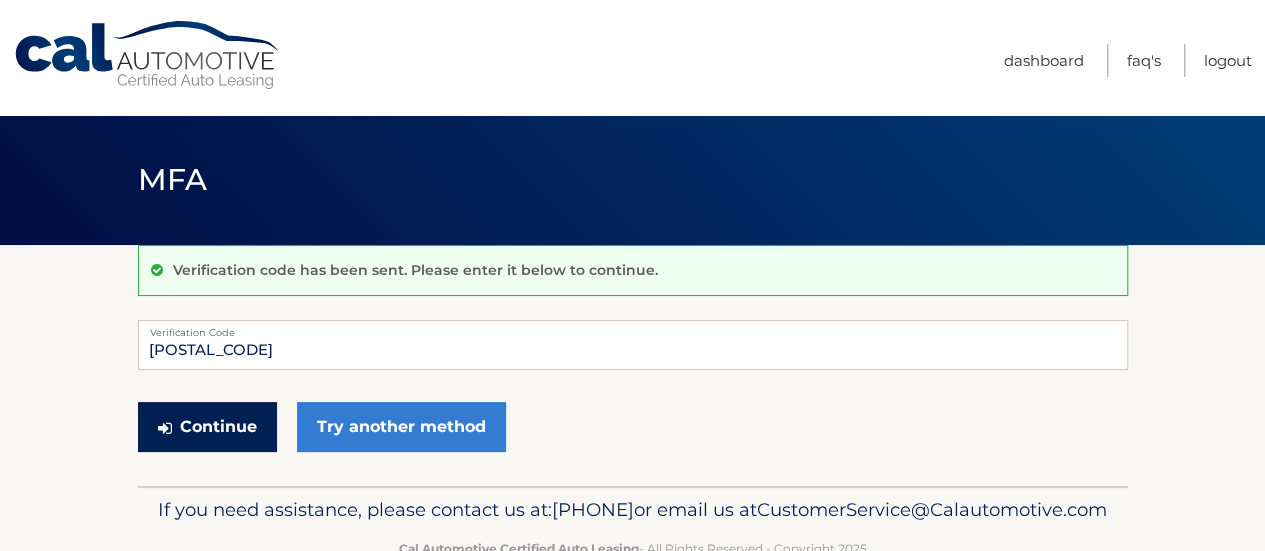 click on "Continue" at bounding box center [207, 427] 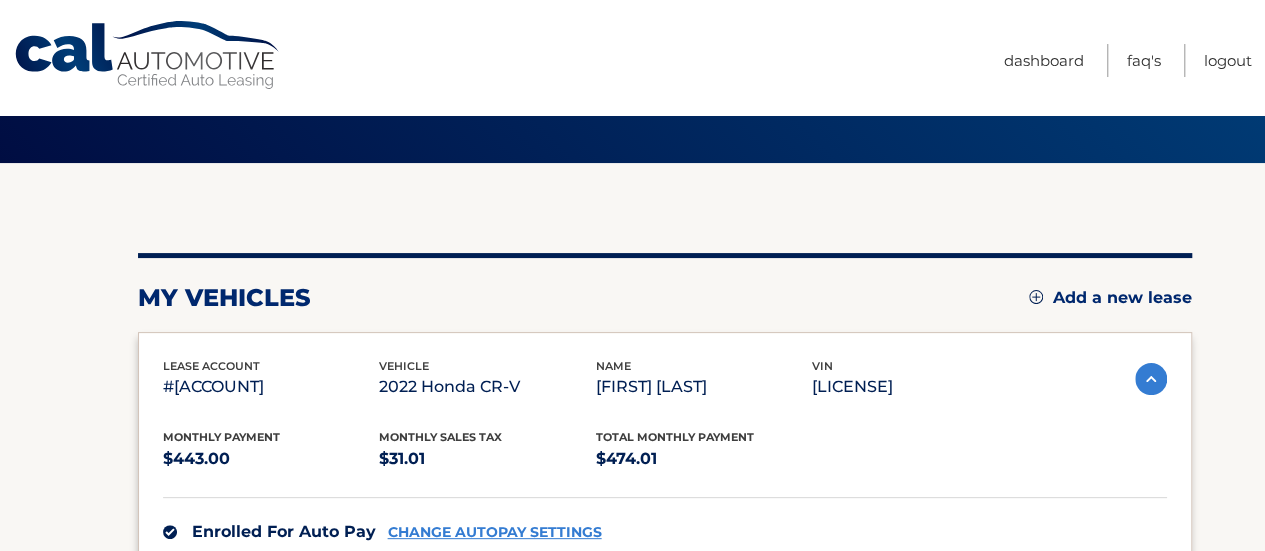 scroll, scrollTop: 200, scrollLeft: 0, axis: vertical 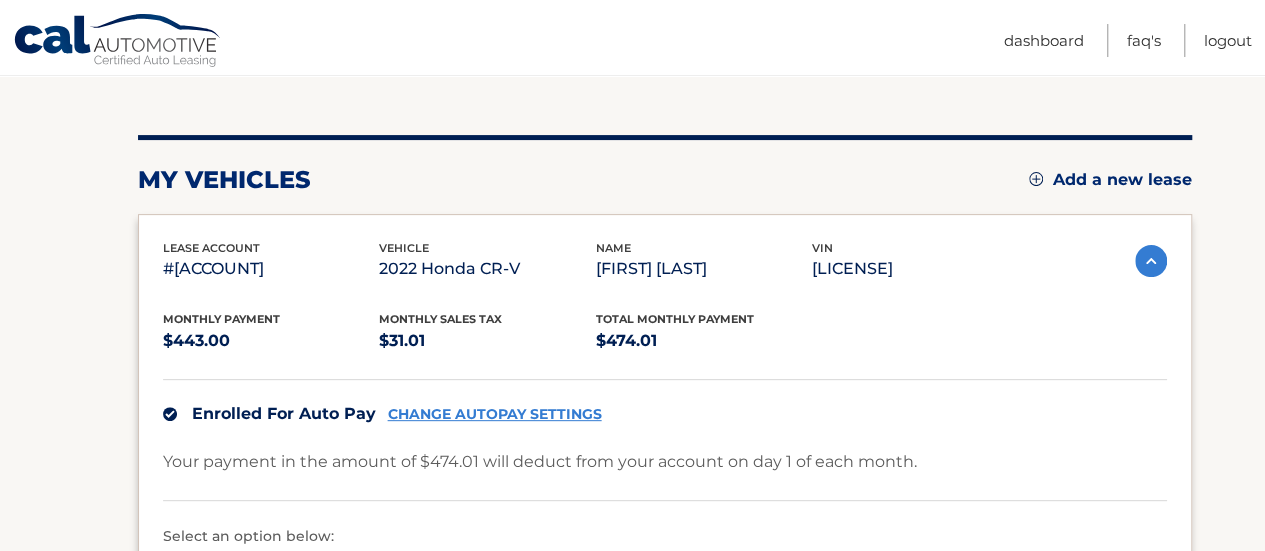 click on "CHANGE AUTOPAY SETTINGS" at bounding box center (495, 414) 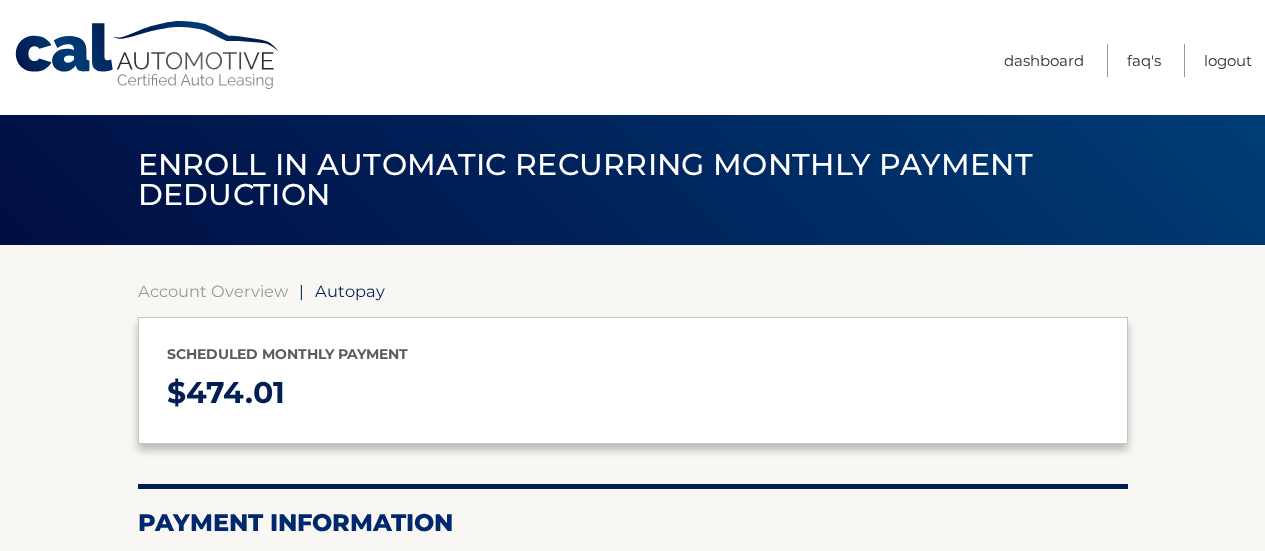 select on "MWZiNTZlZmUtNWZjMy00NjNkLThlNzAtOTIxMWE4MmUxZTM3" 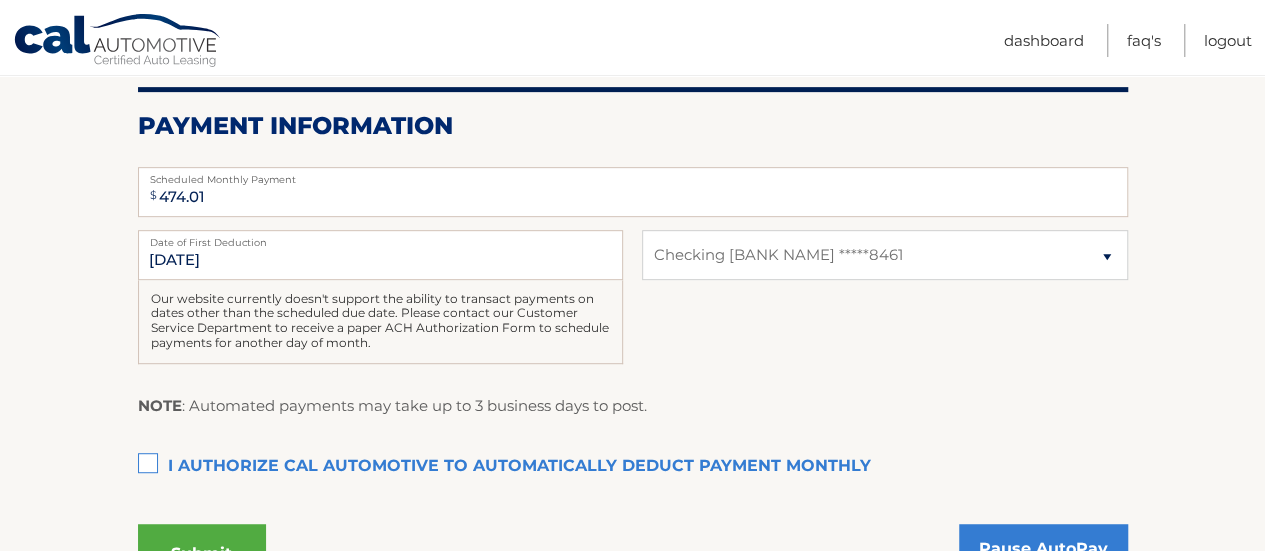scroll, scrollTop: 400, scrollLeft: 0, axis: vertical 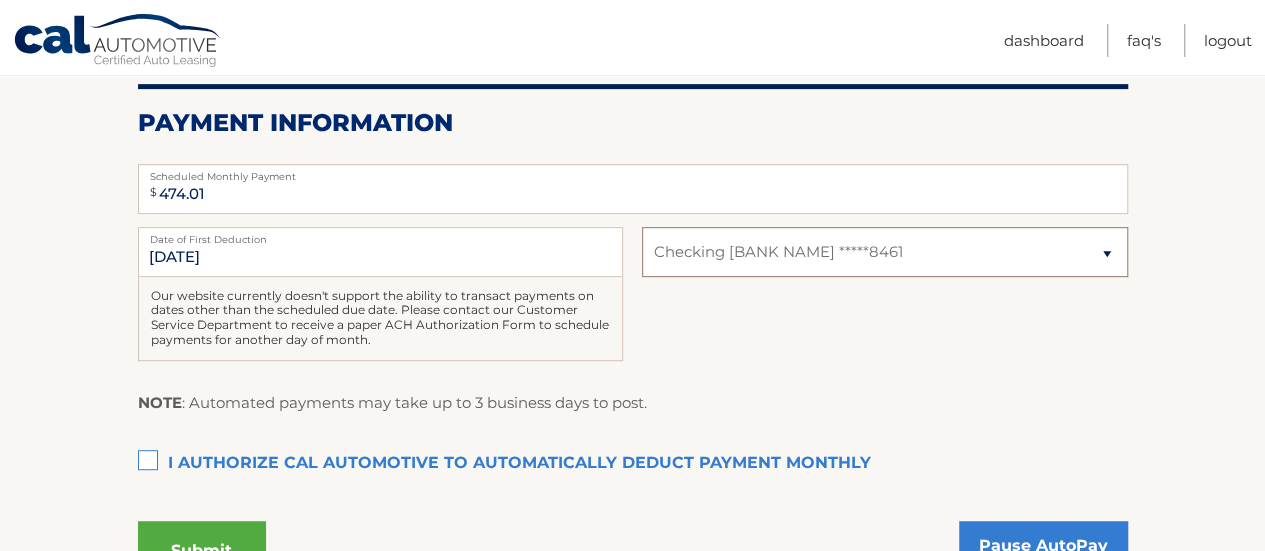 click on "Select Bank Account
Checking [BANK NAME] *****8461" at bounding box center (884, 252) 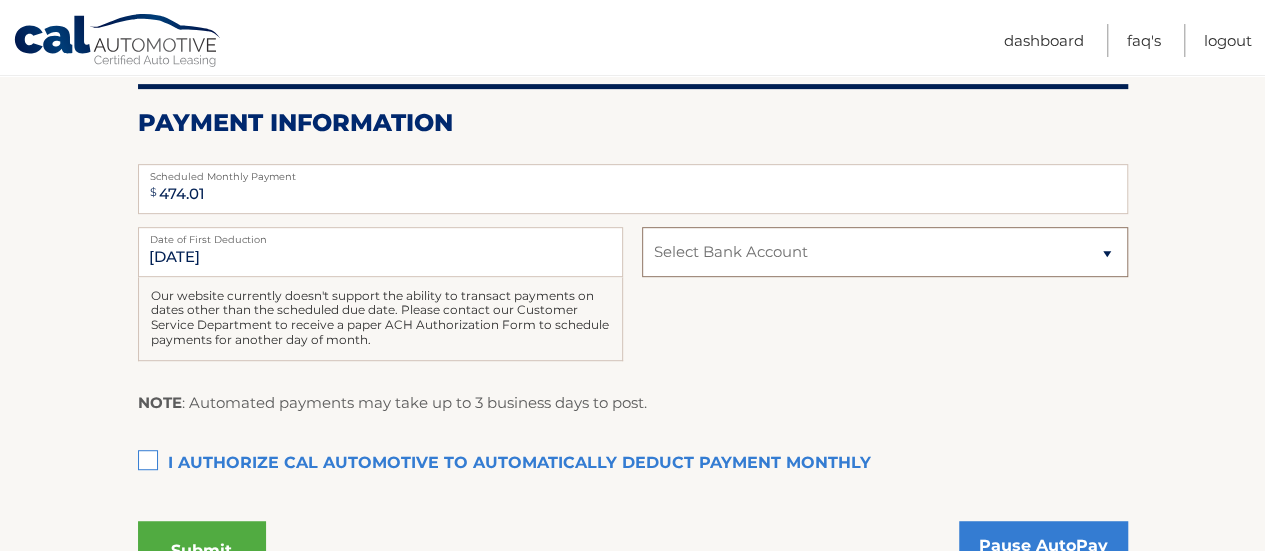 click on "Select Bank Account
Checking [BANK NAME] *****8461" at bounding box center (884, 252) 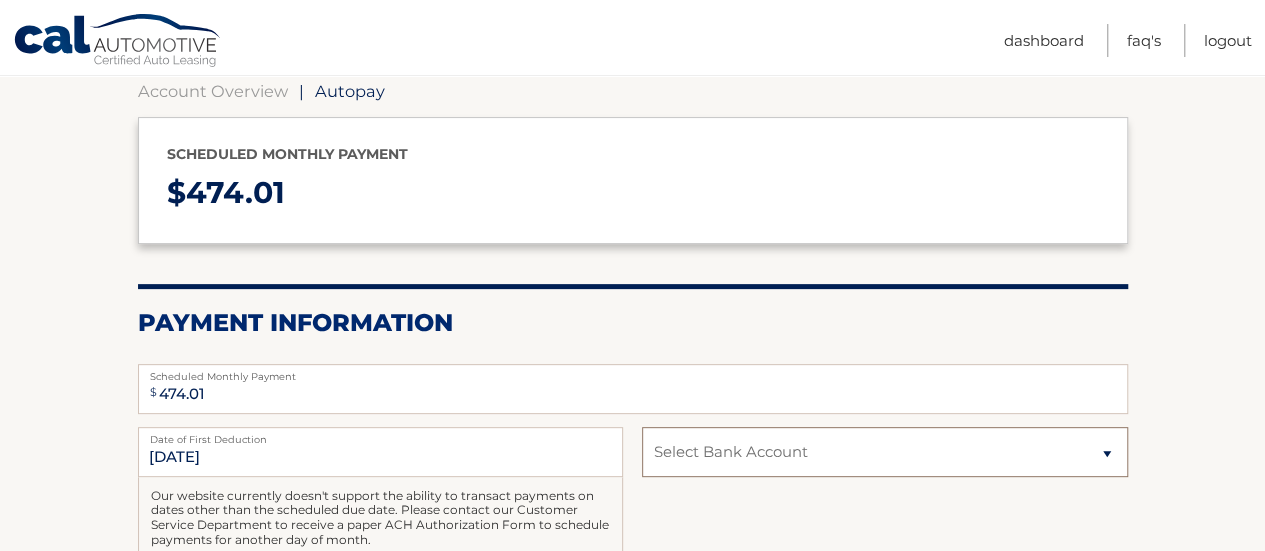 scroll, scrollTop: 0, scrollLeft: 0, axis: both 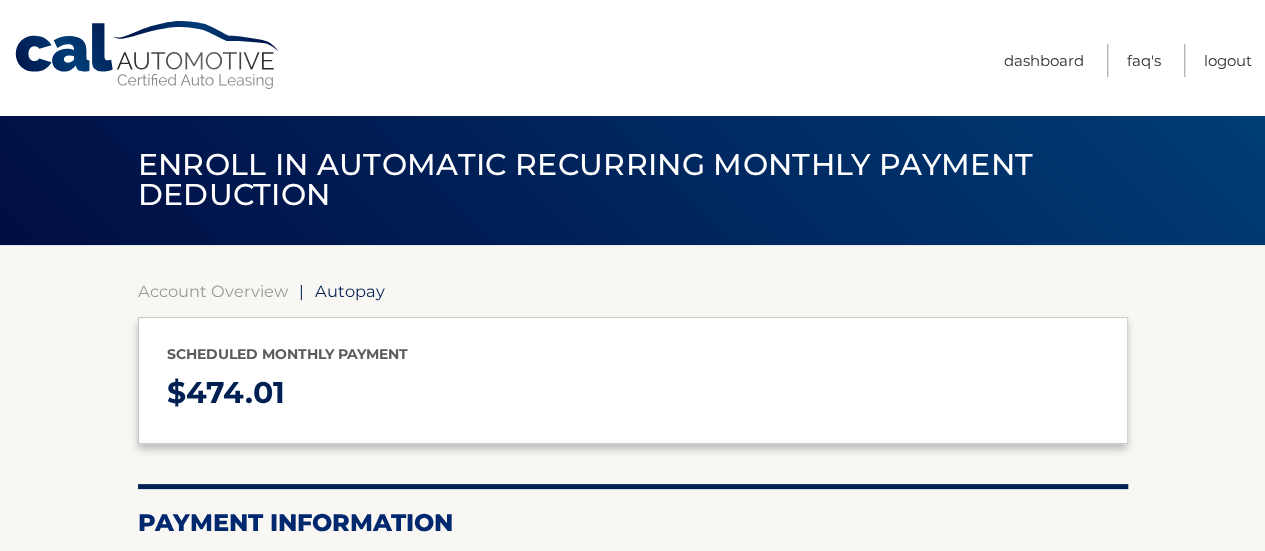 click on "Autopay" at bounding box center (350, 291) 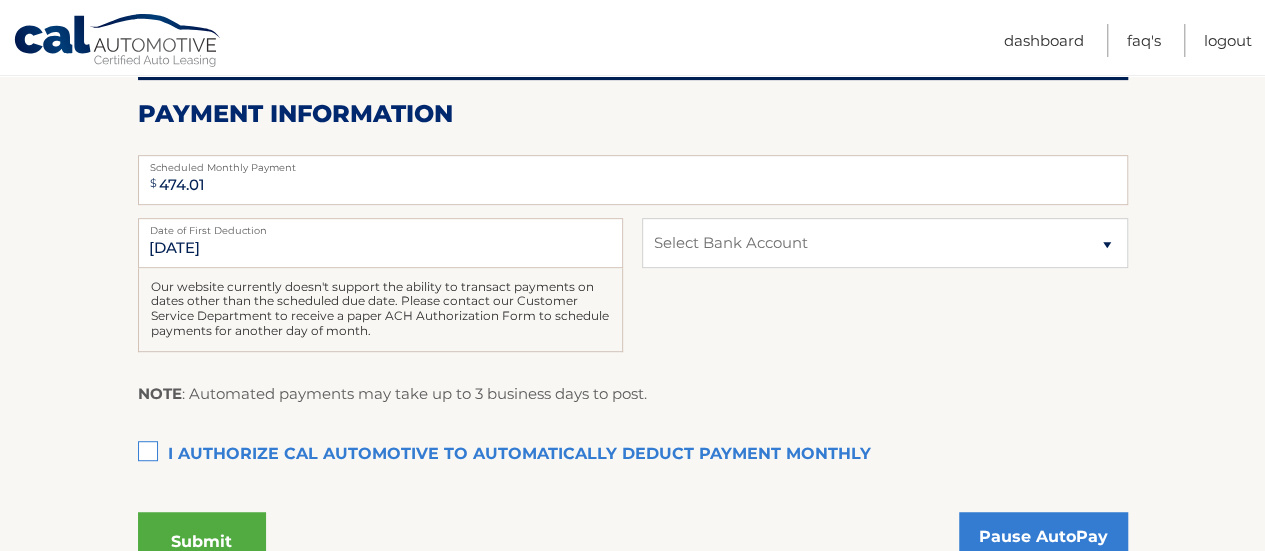 scroll, scrollTop: 408, scrollLeft: 0, axis: vertical 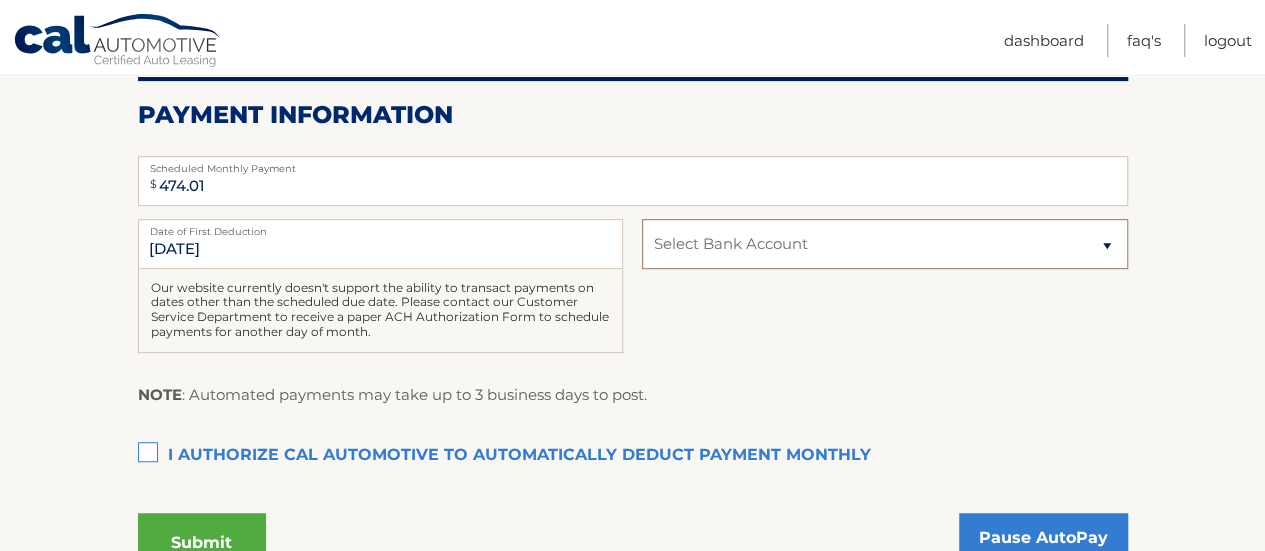 click on "Select Bank Account
Checking INTERNATIONAL FINANCE BANK *****8461" at bounding box center [884, 244] 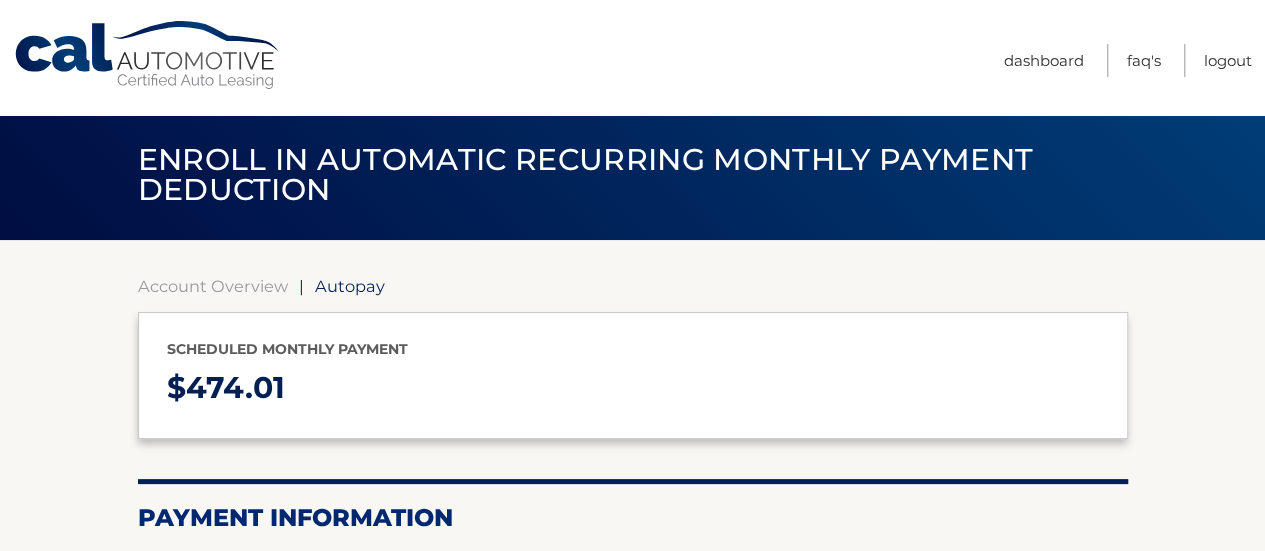 scroll, scrollTop: 0, scrollLeft: 0, axis: both 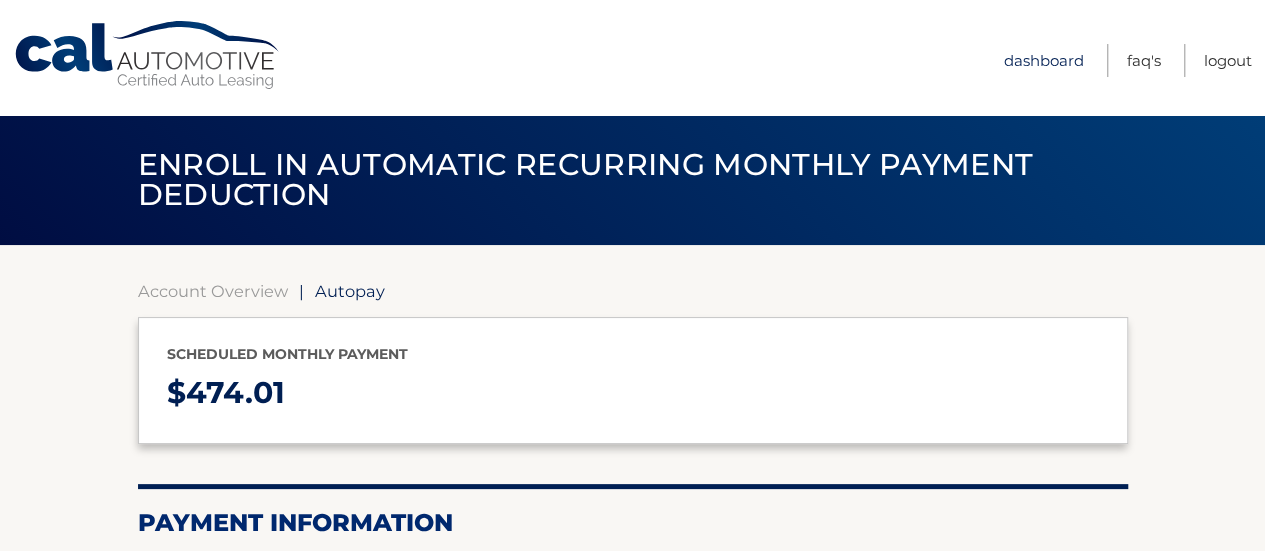 click on "Dashboard" at bounding box center (1044, 60) 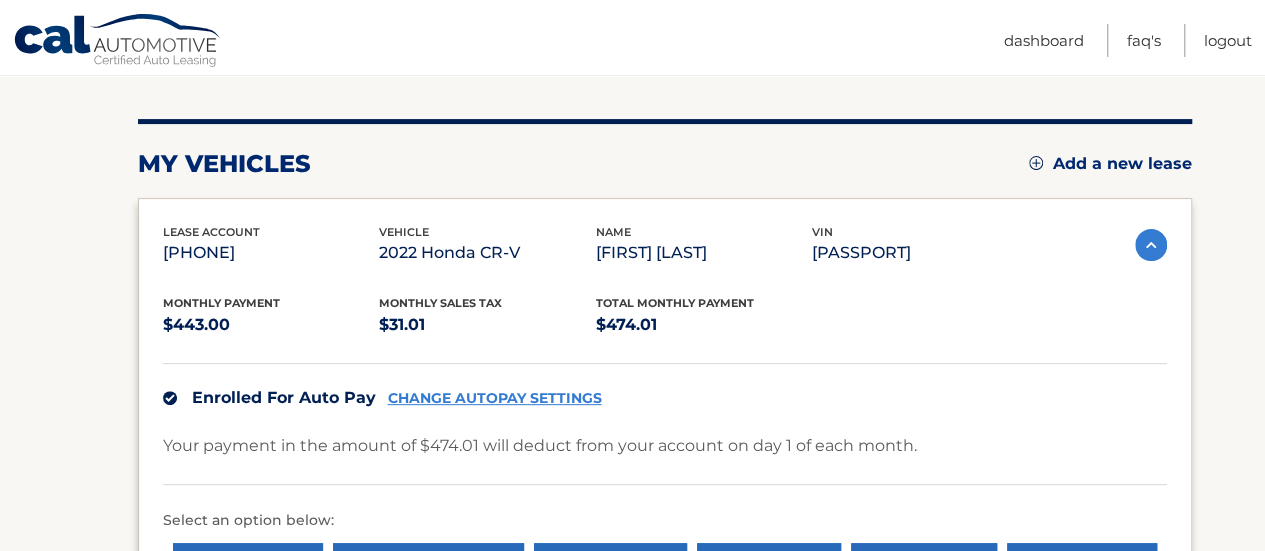 scroll, scrollTop: 400, scrollLeft: 0, axis: vertical 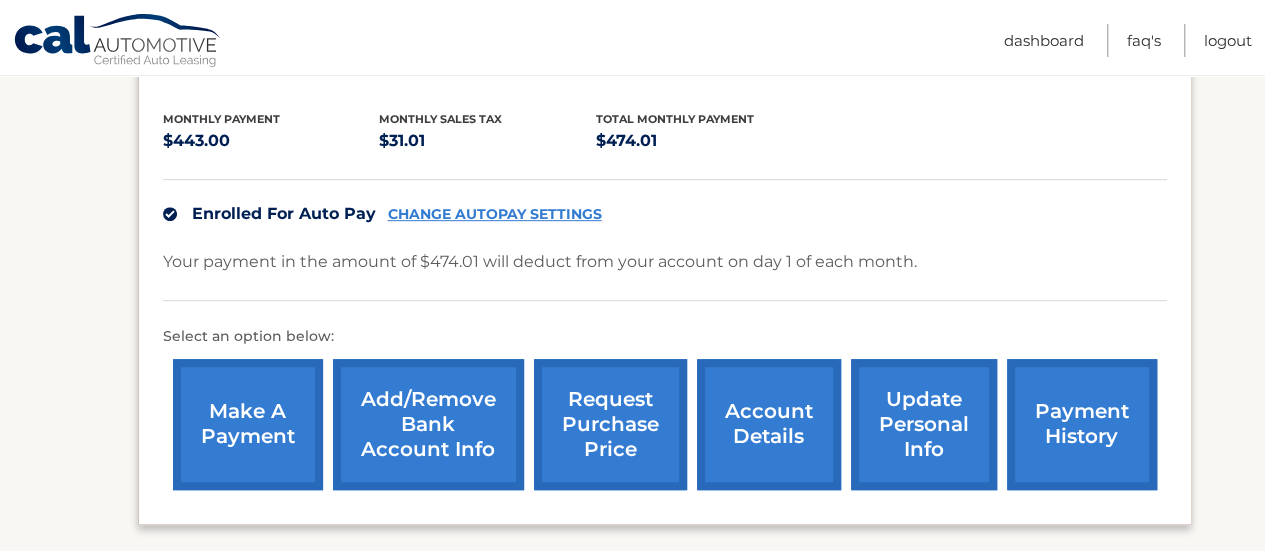 click on "Add/Remove bank account info" at bounding box center [428, 424] 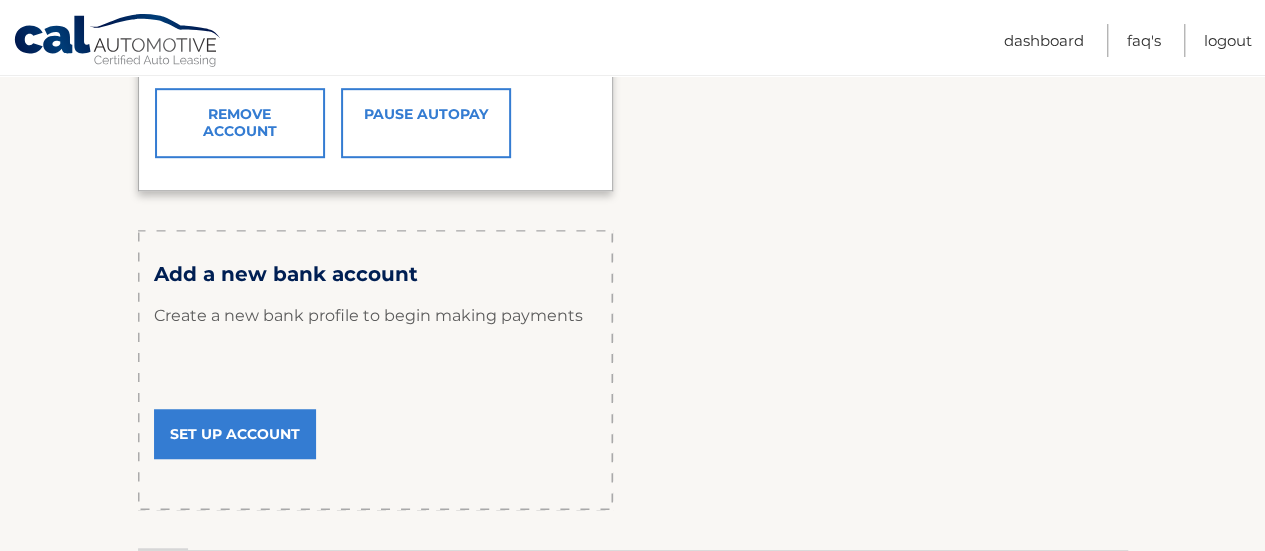 scroll, scrollTop: 600, scrollLeft: 0, axis: vertical 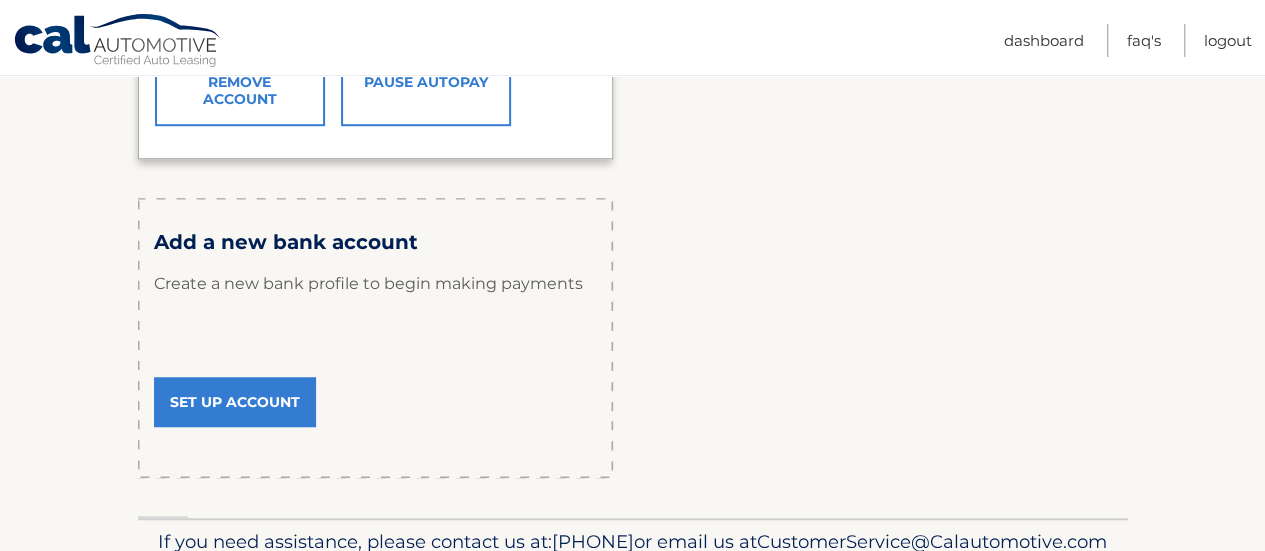 click on "Set Up Account" at bounding box center (235, 402) 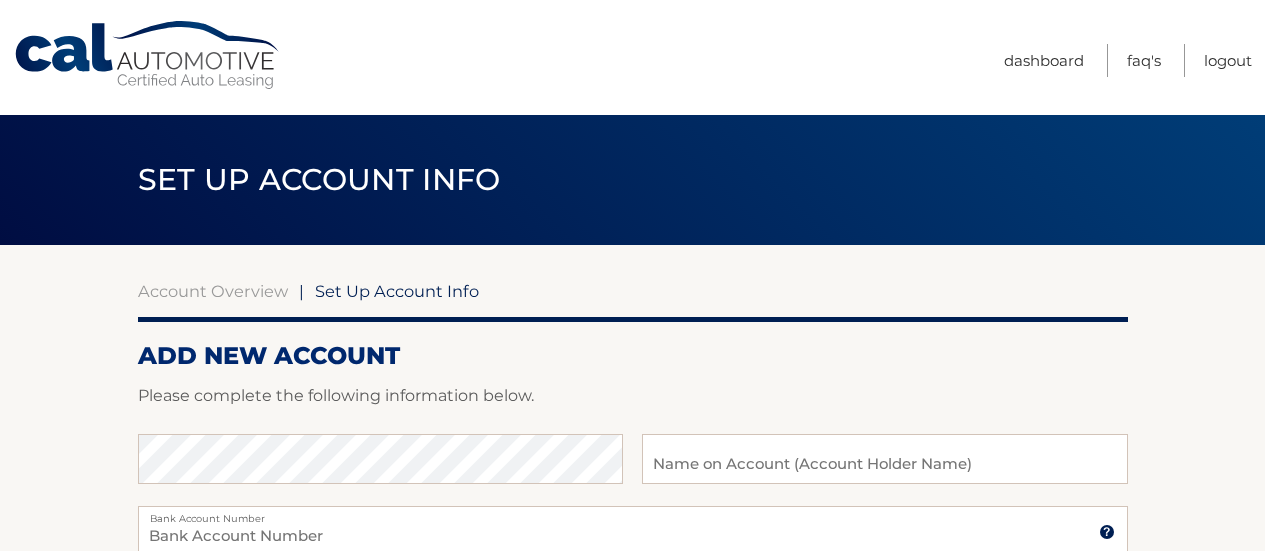 scroll, scrollTop: 0, scrollLeft: 0, axis: both 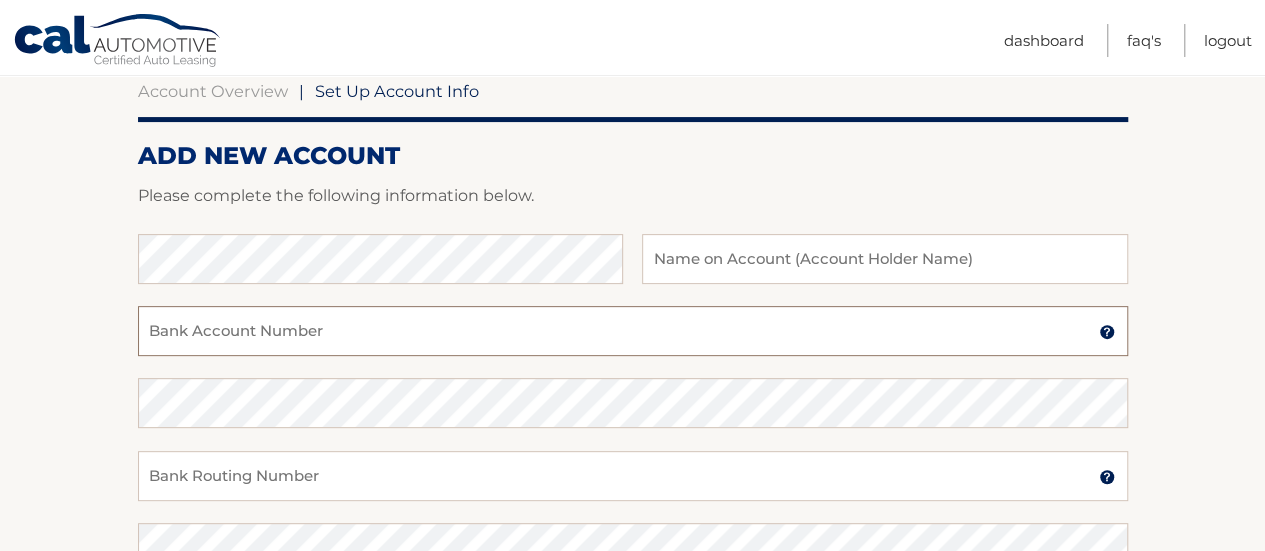 click on "Bank Account Number" at bounding box center (633, 331) 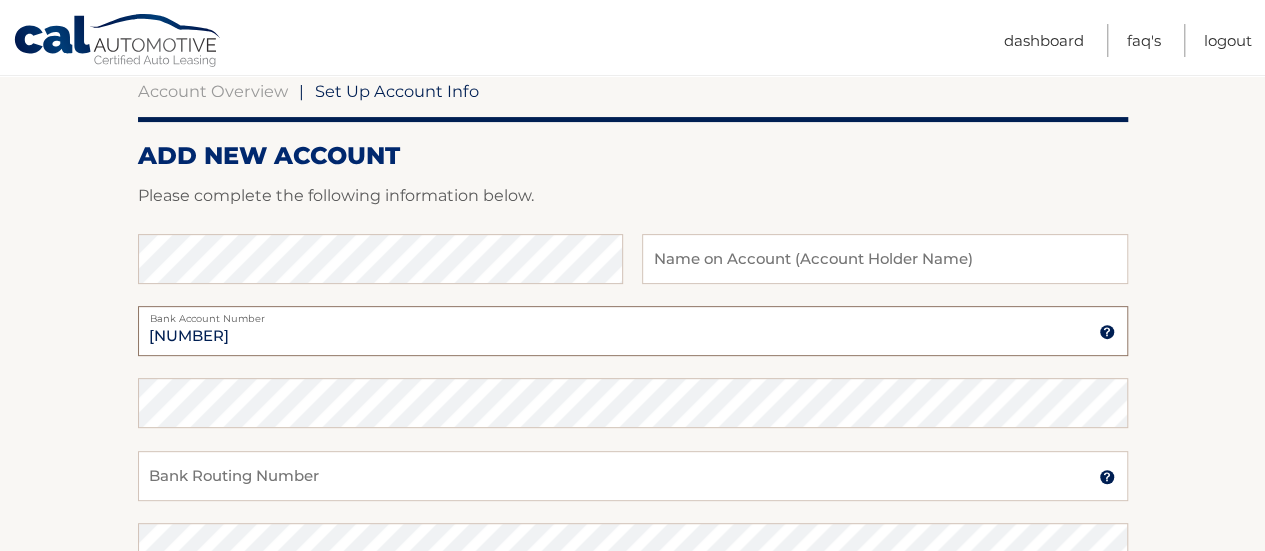 type on "1507508" 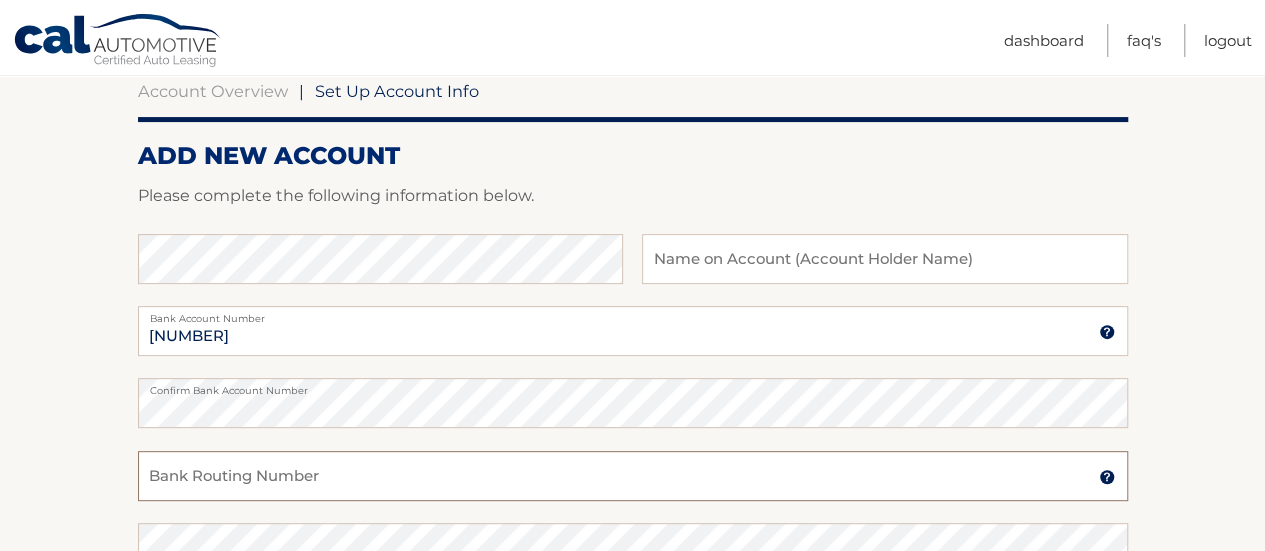 click on "Bank Routing Number" at bounding box center (633, 476) 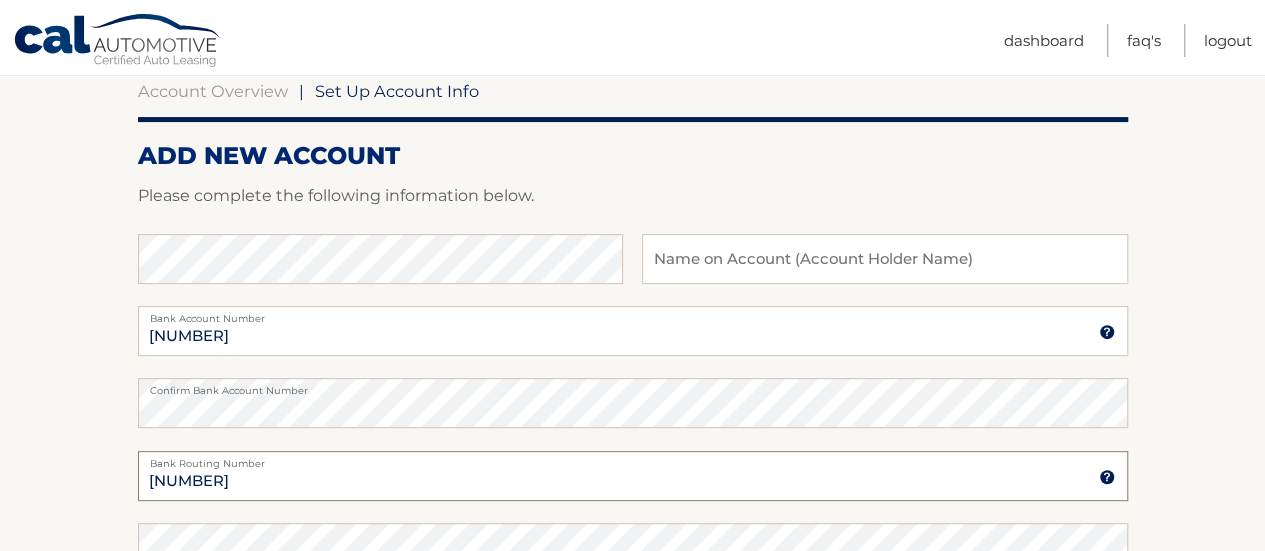 type on "066011350" 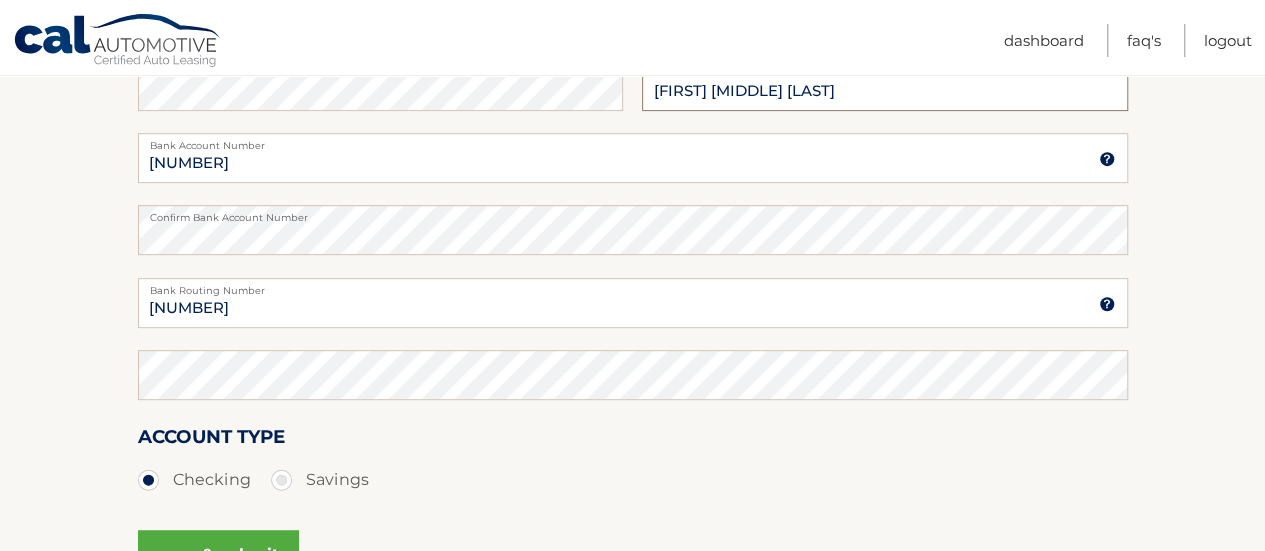 scroll, scrollTop: 400, scrollLeft: 0, axis: vertical 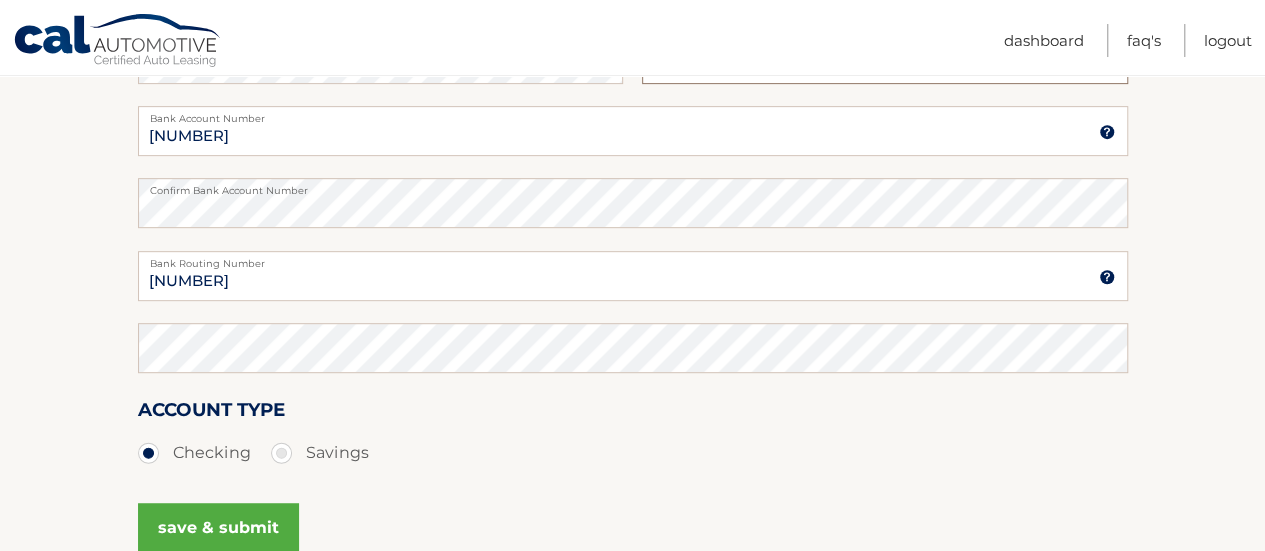 type on "Alyssa M Guerra" 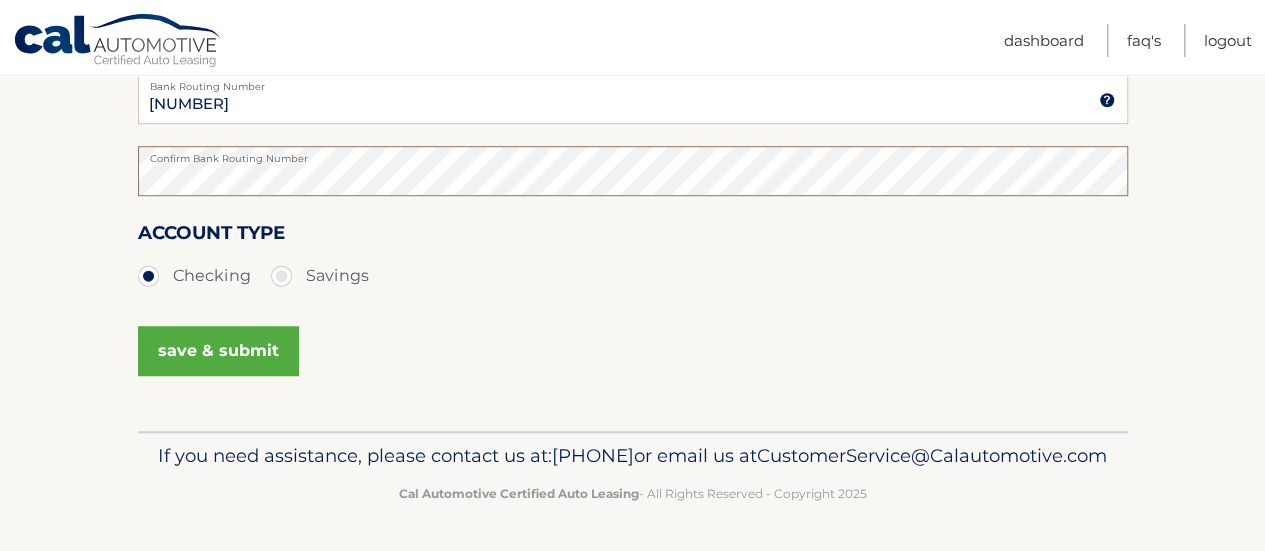 scroll, scrollTop: 608, scrollLeft: 0, axis: vertical 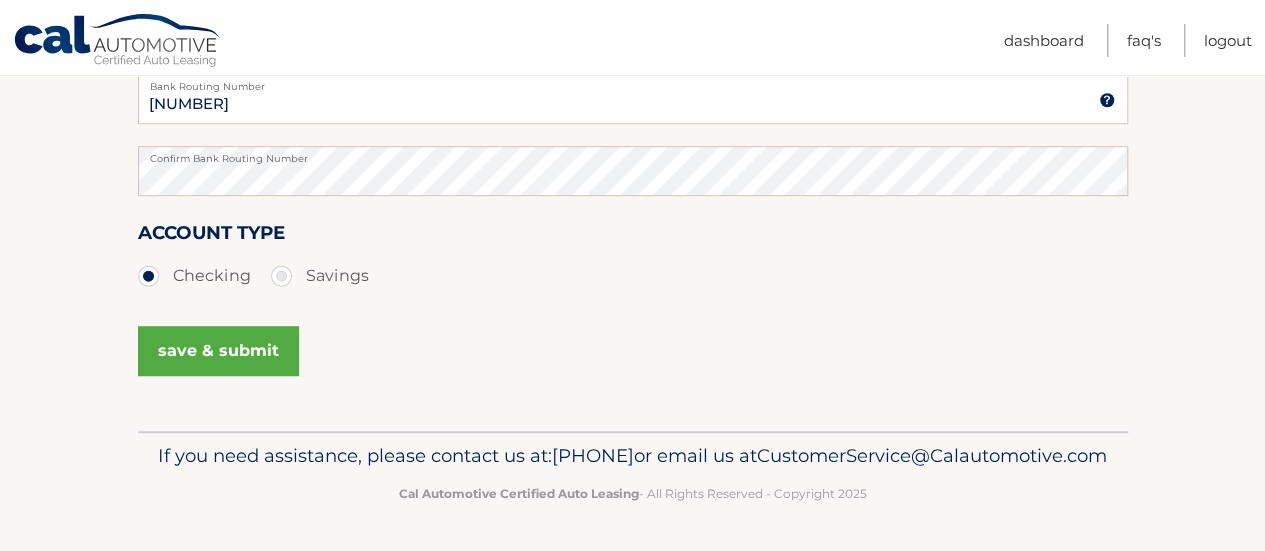 click on "save & submit" at bounding box center [218, 351] 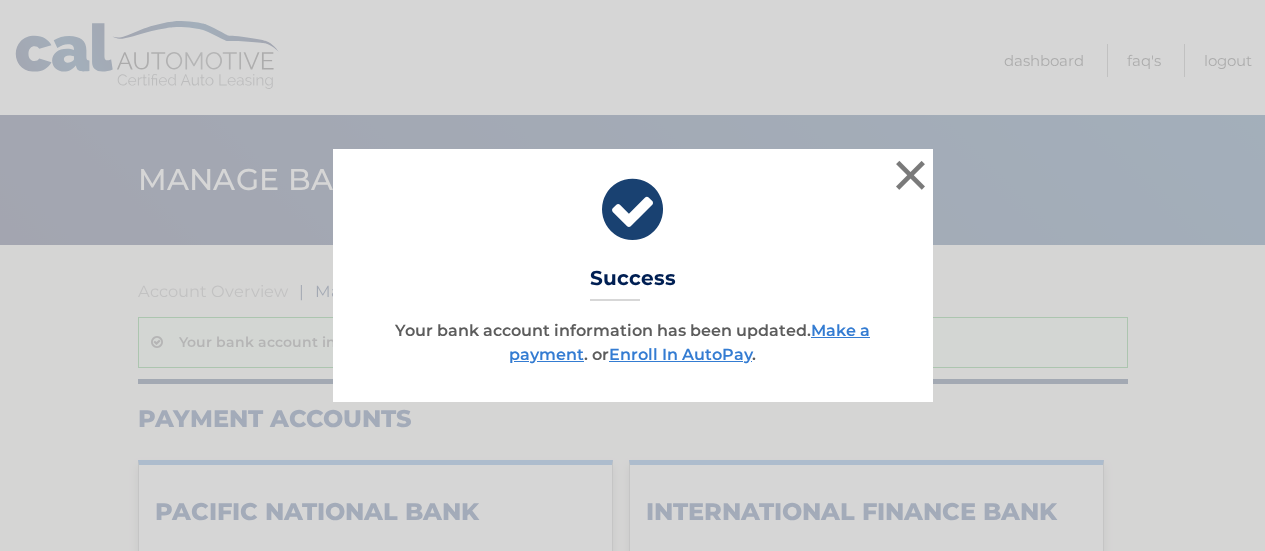 scroll, scrollTop: 0, scrollLeft: 0, axis: both 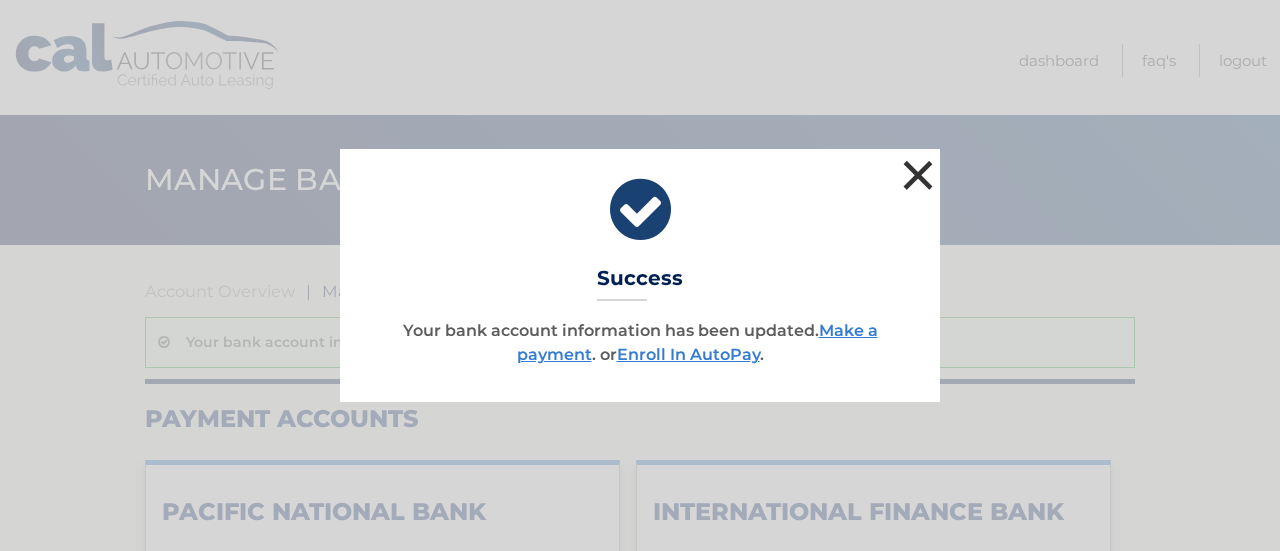 click on "×" at bounding box center [918, 175] 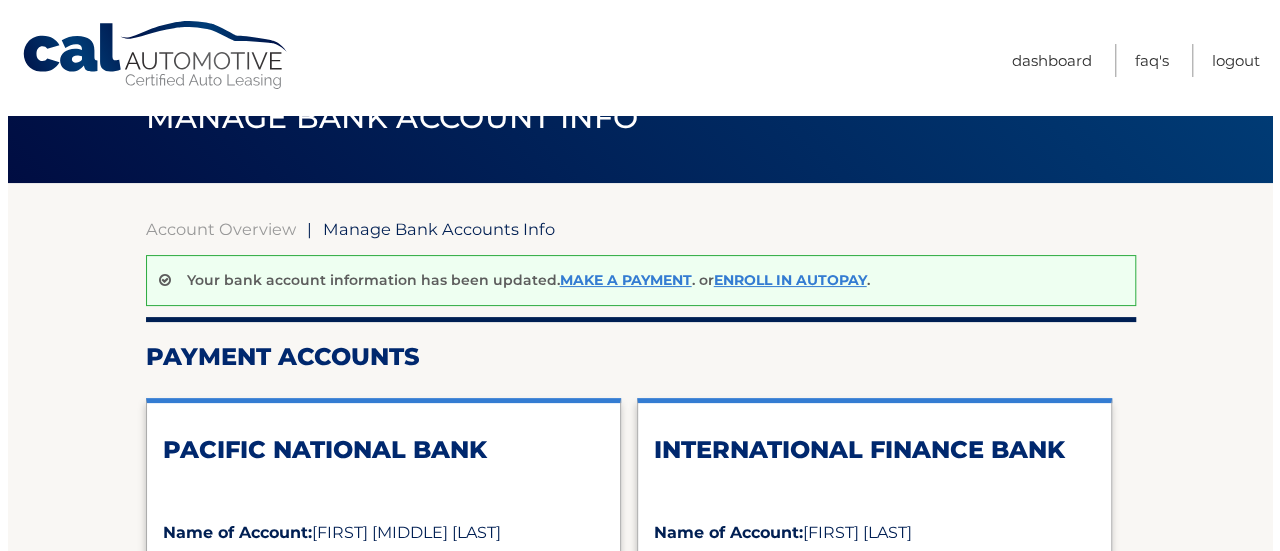 scroll, scrollTop: 300, scrollLeft: 0, axis: vertical 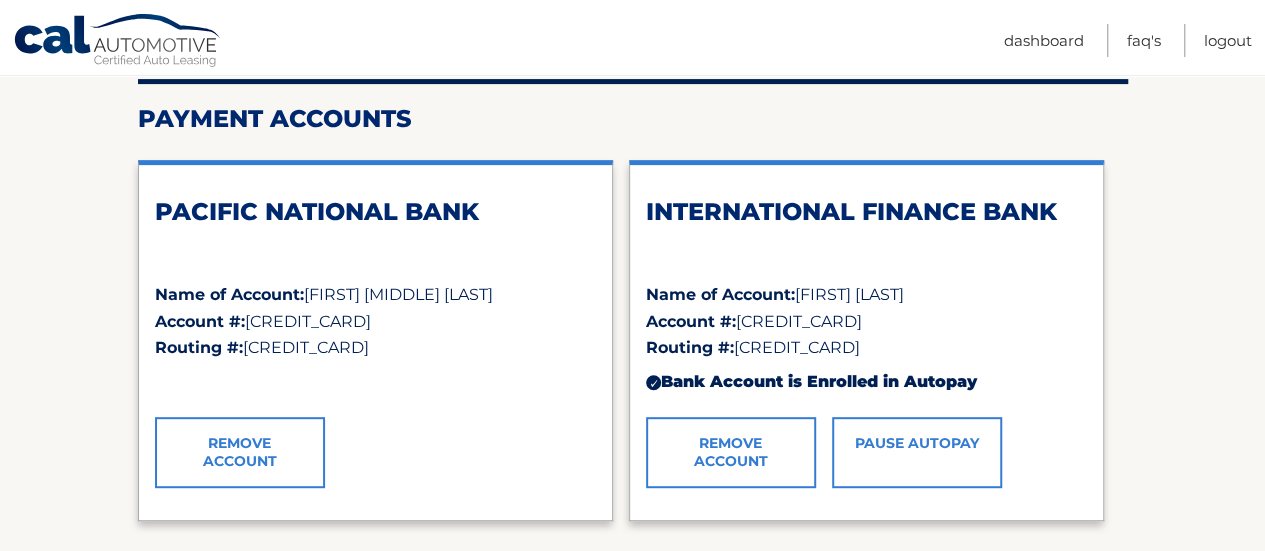 click on "Remove Account" at bounding box center (731, 452) 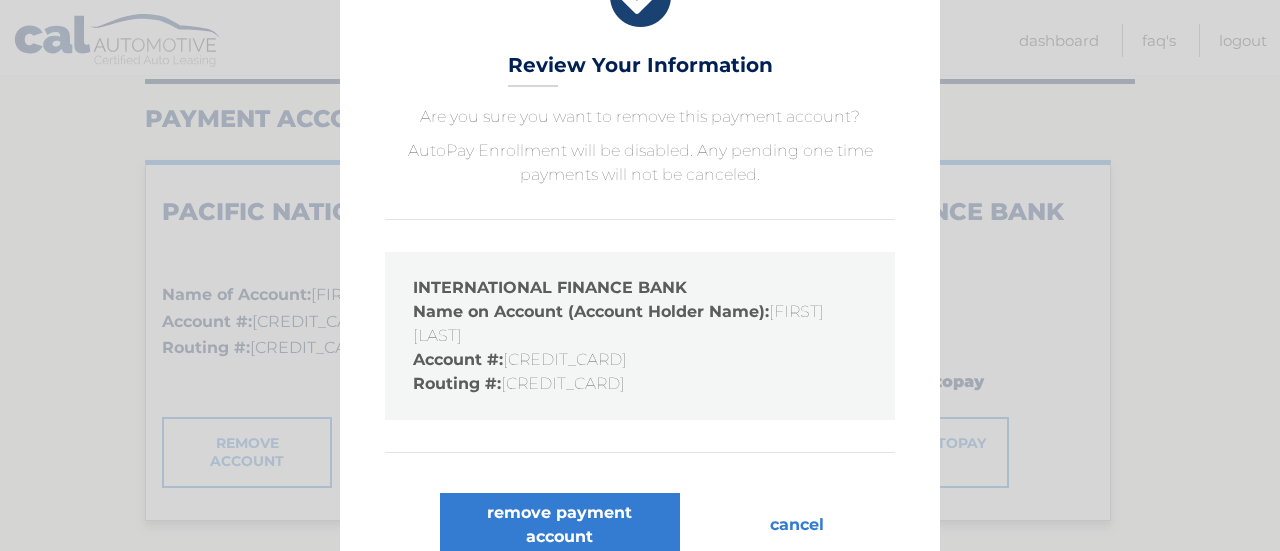 scroll, scrollTop: 94, scrollLeft: 0, axis: vertical 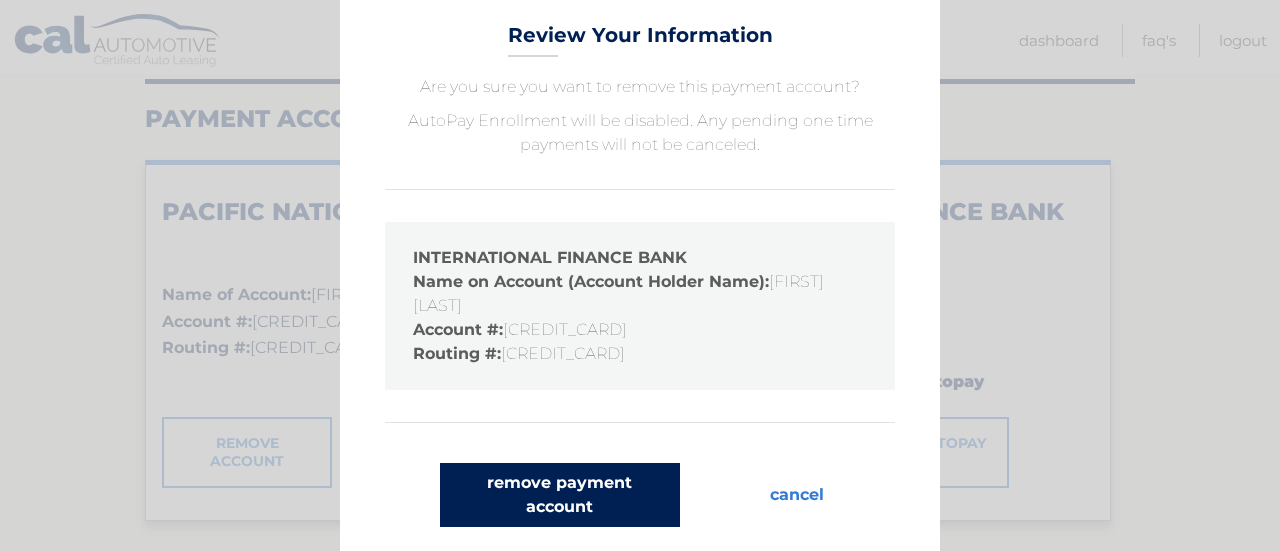 click on "remove payment account" at bounding box center (560, 495) 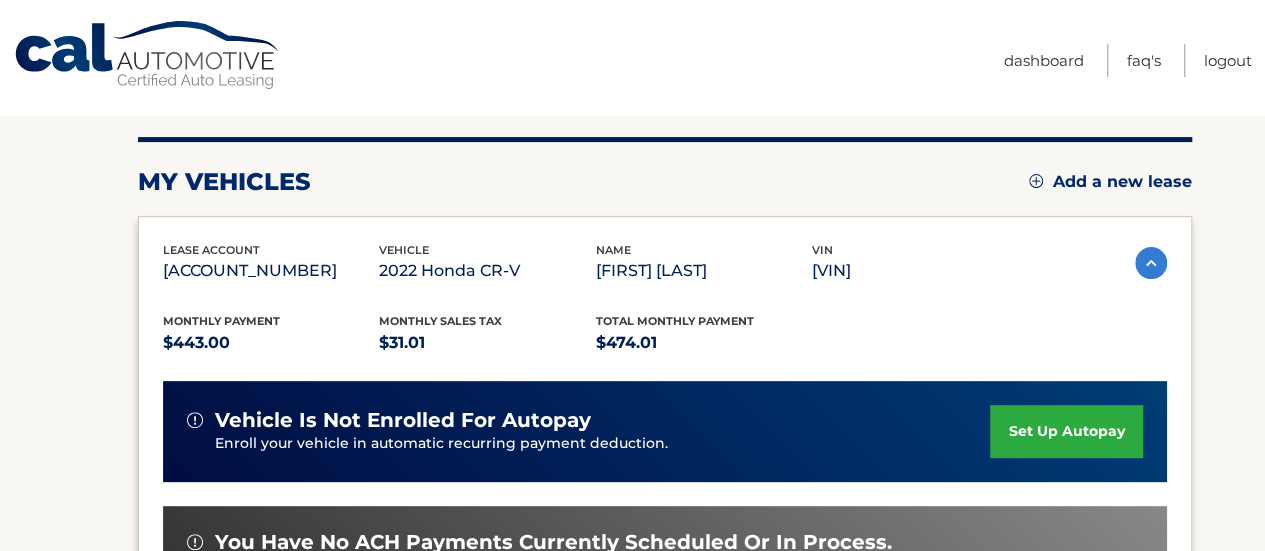 scroll, scrollTop: 200, scrollLeft: 0, axis: vertical 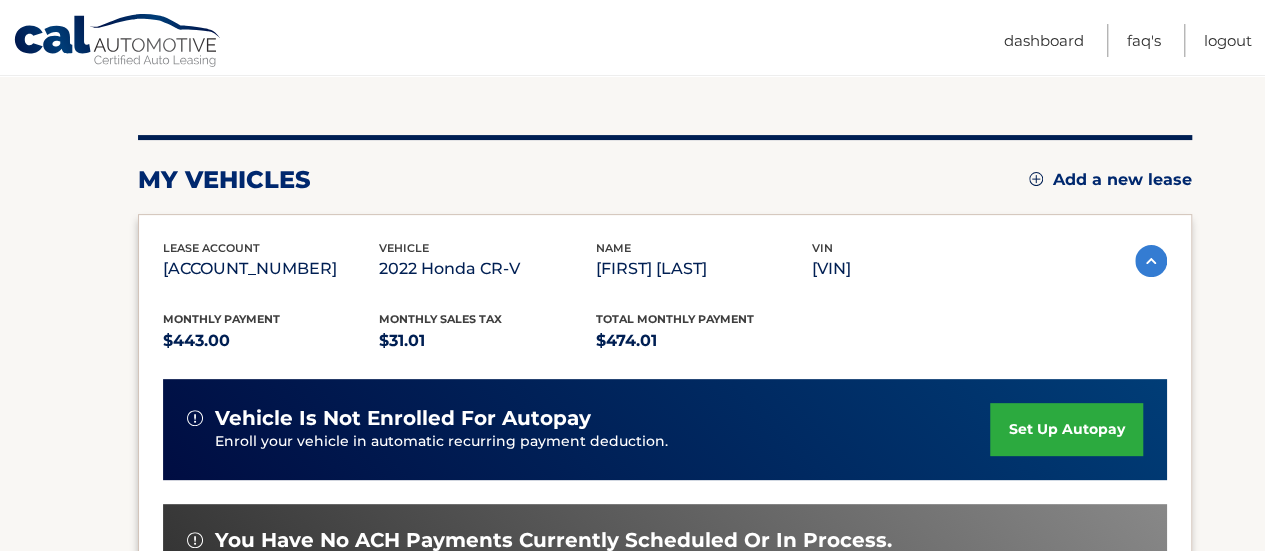 click on "set up autopay" at bounding box center (1066, 429) 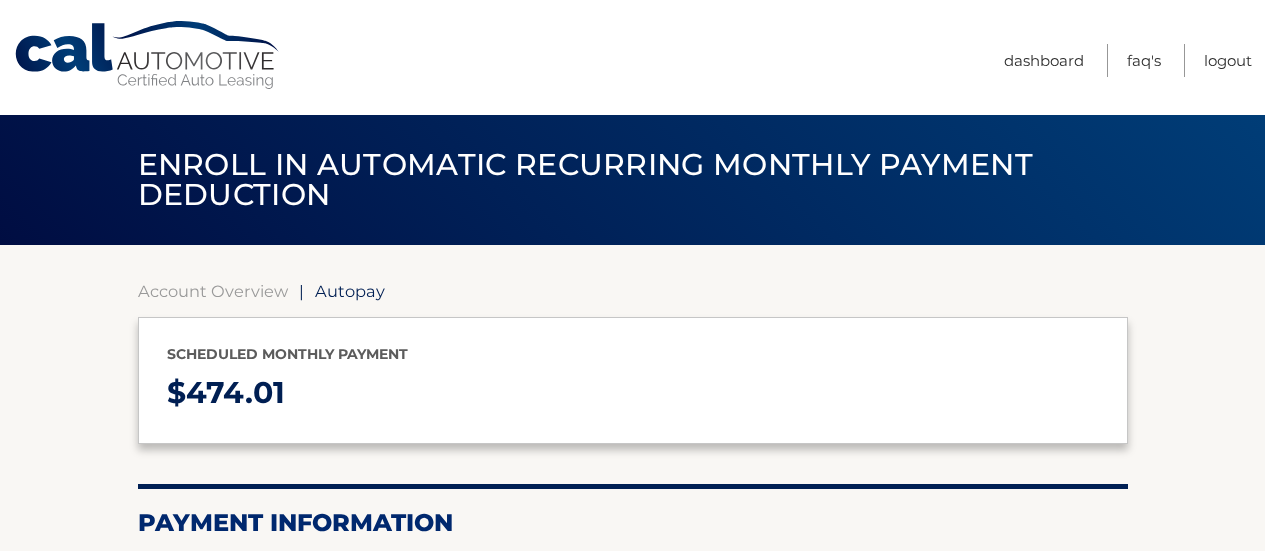 select on "ZjU3YmVlYWItZjNiYi00Mjk2LWI5YmYtMjE4ZTFjZTY3M2Y4" 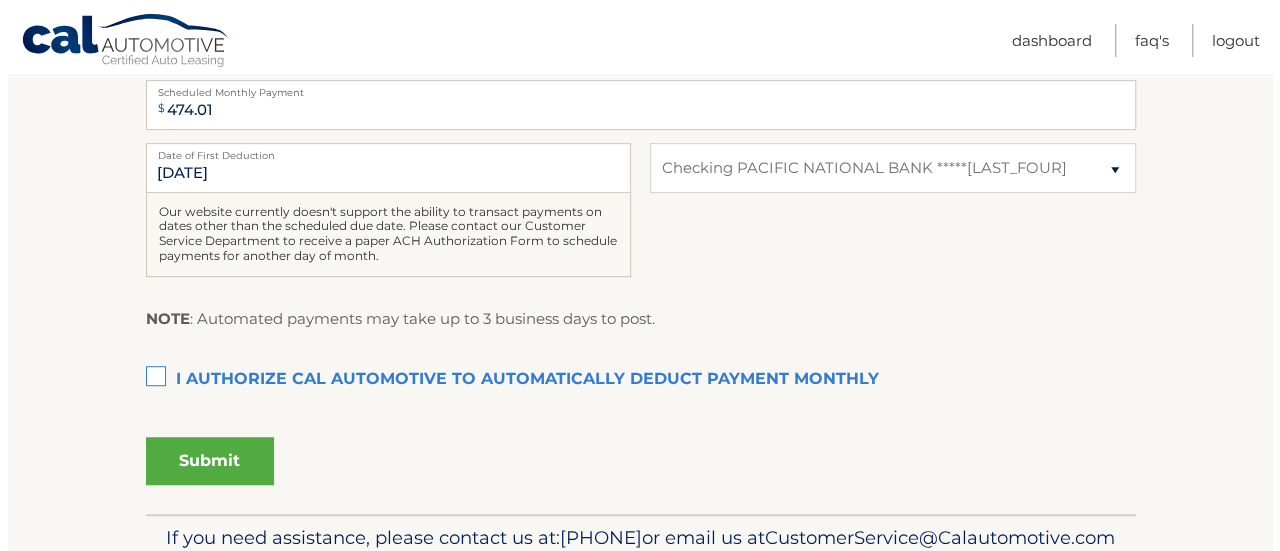 scroll, scrollTop: 500, scrollLeft: 0, axis: vertical 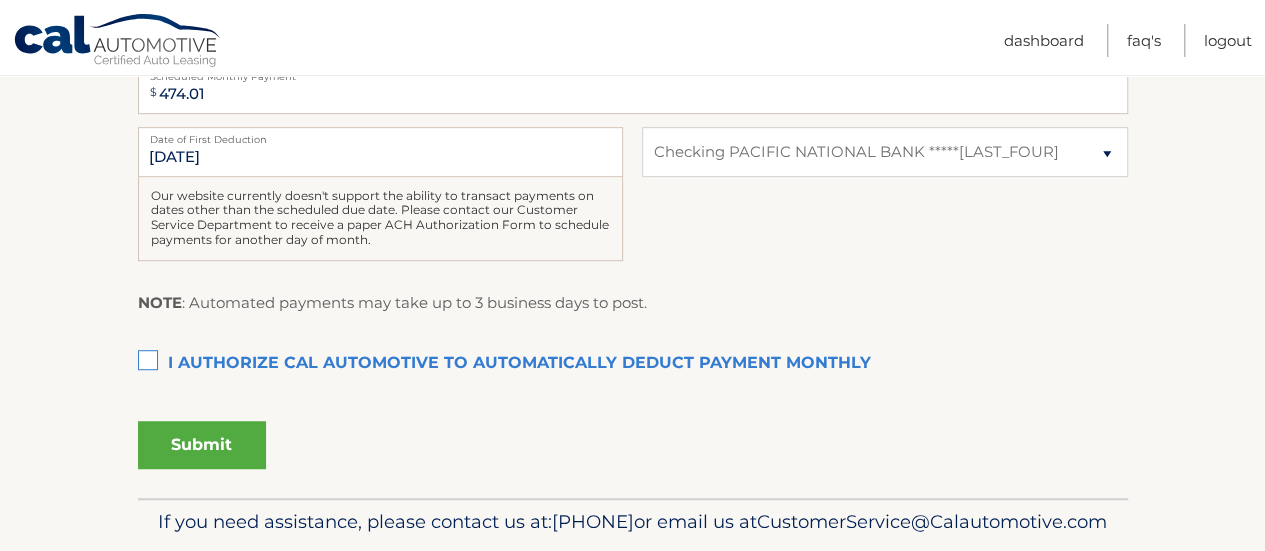 click on "I authorize cal automotive to automatically deduct payment monthly
This checkbox must be checked" at bounding box center (633, 364) 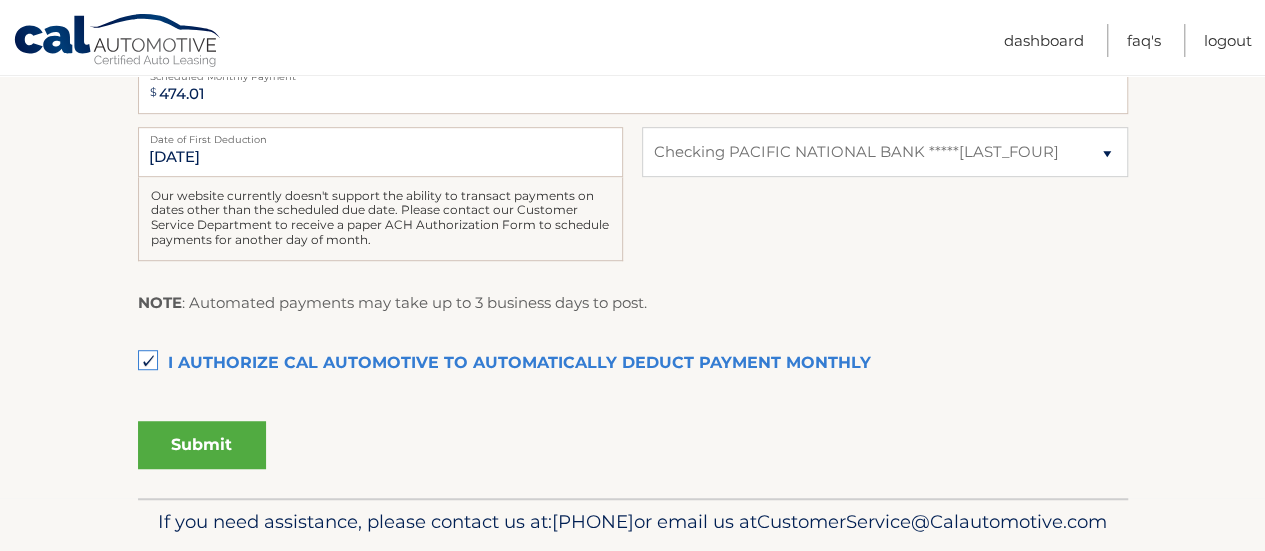 click on "Submit" at bounding box center [202, 445] 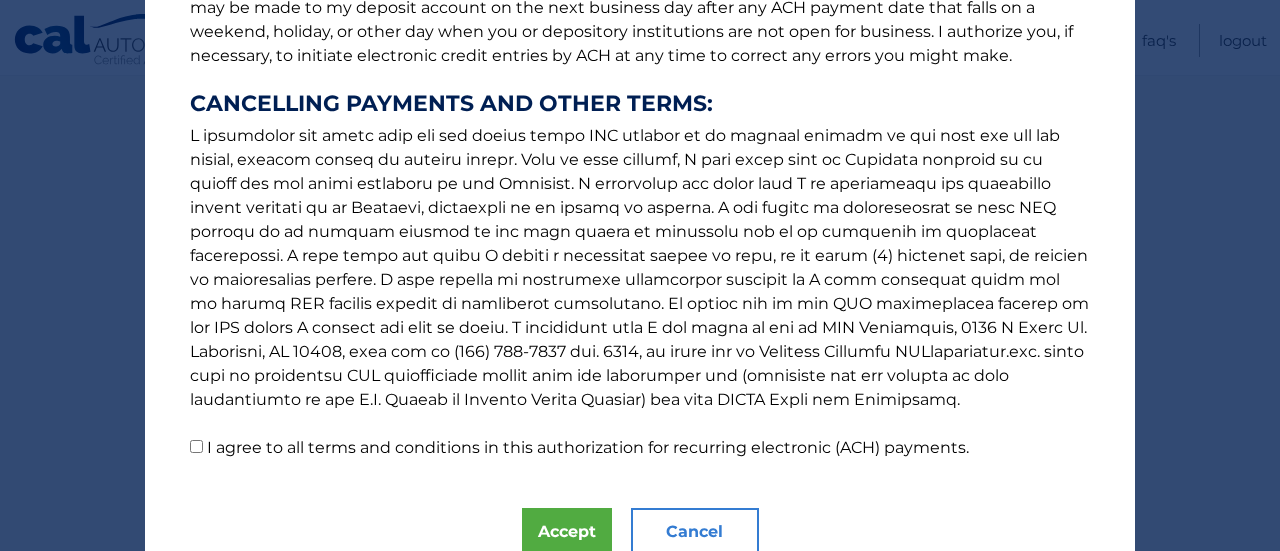 scroll, scrollTop: 417, scrollLeft: 0, axis: vertical 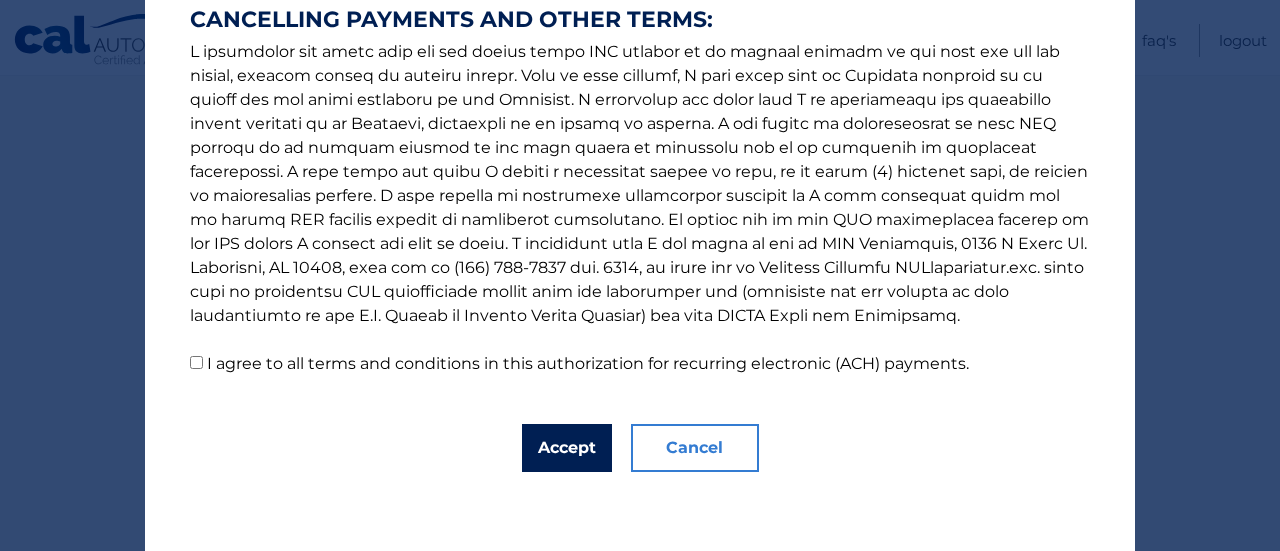 click on "Accept" at bounding box center [567, 448] 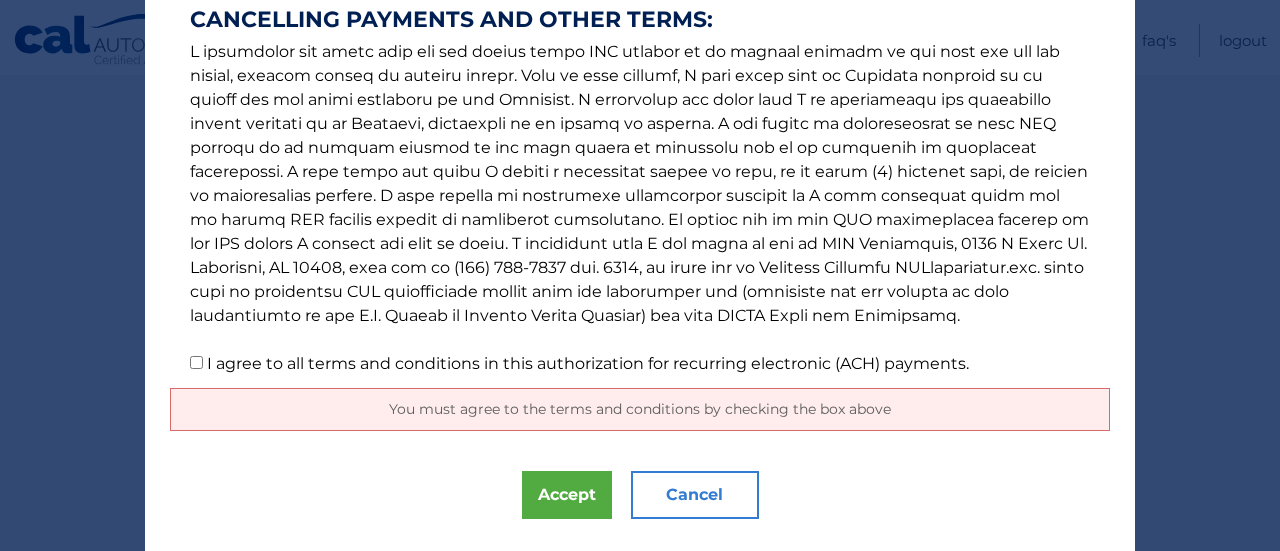 click on "The words "I" "me" and "my" mean any identified Customer who signs this Authorization for Recurring Electronic (ACH) Payments ("Authorization") in connection with the motor vehicle lease agreement with the contract number referenced above (the "Contract"). The terms "you" and "your' mean CAL Automotive and its assigns, successors, and designated service providers. The electronic funds transfer system used to initiate transactions to my deposit account is called the Automated Clearing House ("ACH).
Starting  9/1/2025   or as soon as possible after that date, I authorize you to initiate a series of recurring ACH charges (debits) of  $474.01  to my deposit account on Day ( 01 ) of each month, until the earlier of the date the Contract is paid in full or the ACH charges are cancelled by me, by my depository institution, or by you.  CANCELLING PAYMENTS AND OTHER TERMS:" at bounding box center [640, 0] 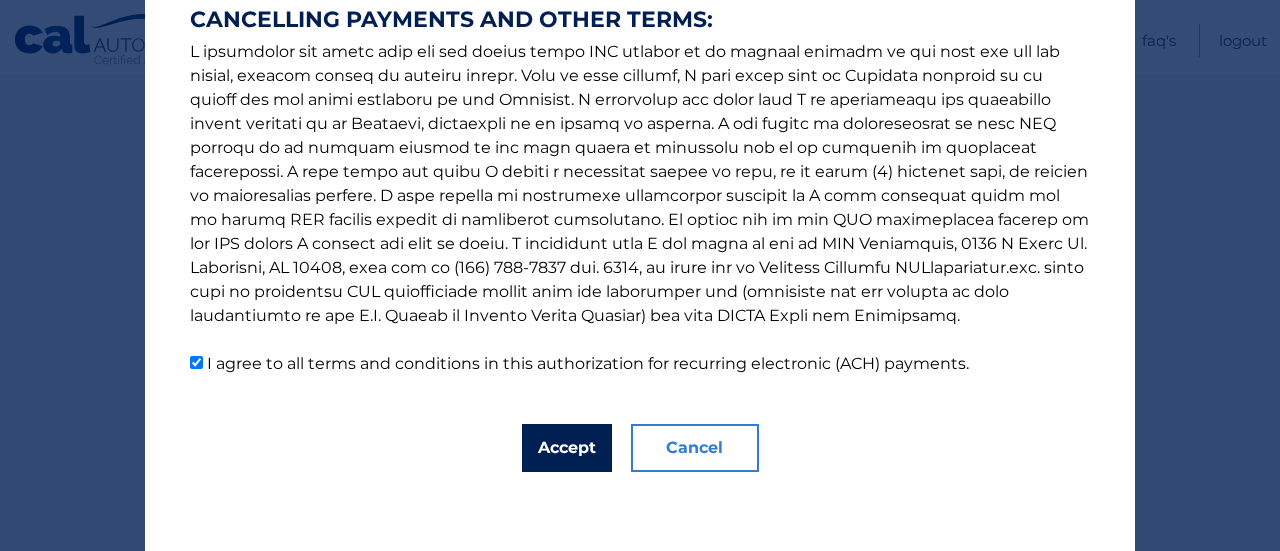 click on "Accept" at bounding box center [567, 448] 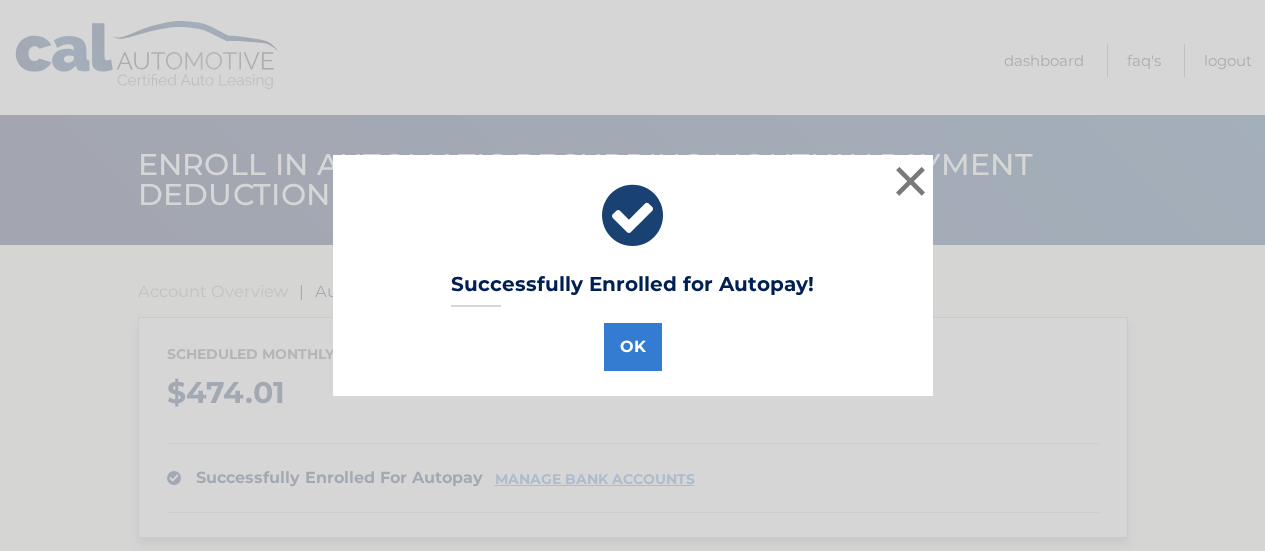 scroll, scrollTop: 0, scrollLeft: 0, axis: both 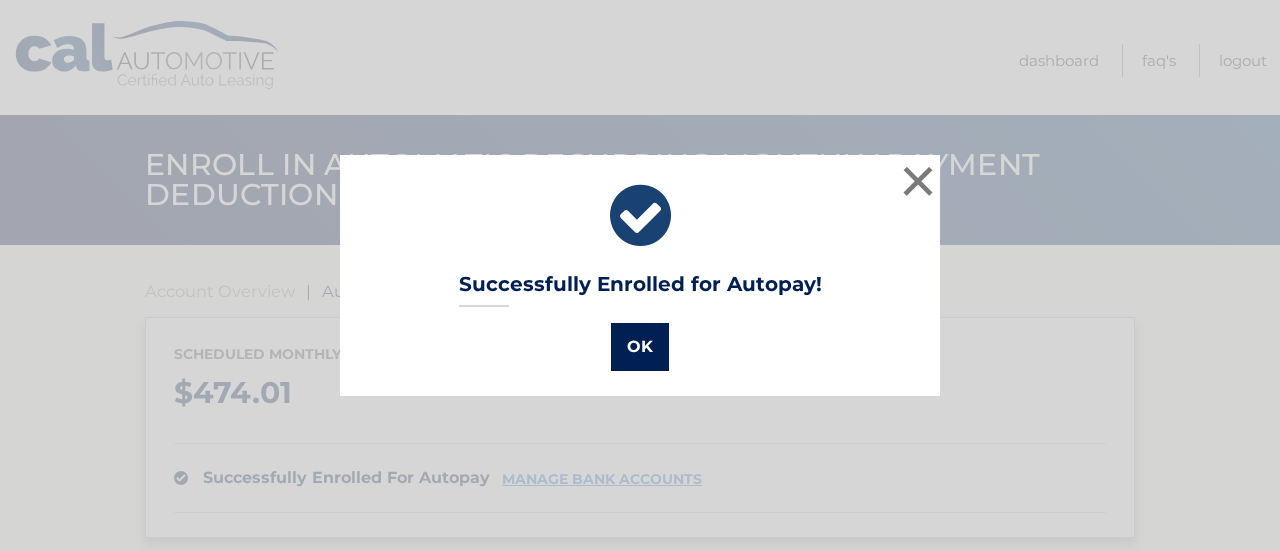 click on "OK" at bounding box center (640, 347) 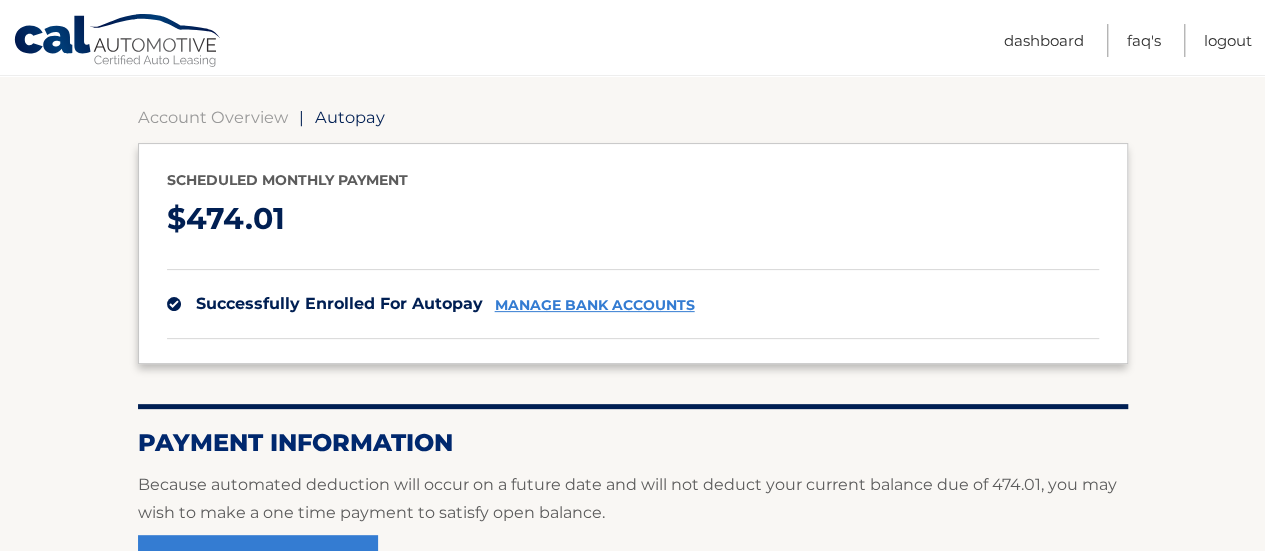 scroll, scrollTop: 404, scrollLeft: 0, axis: vertical 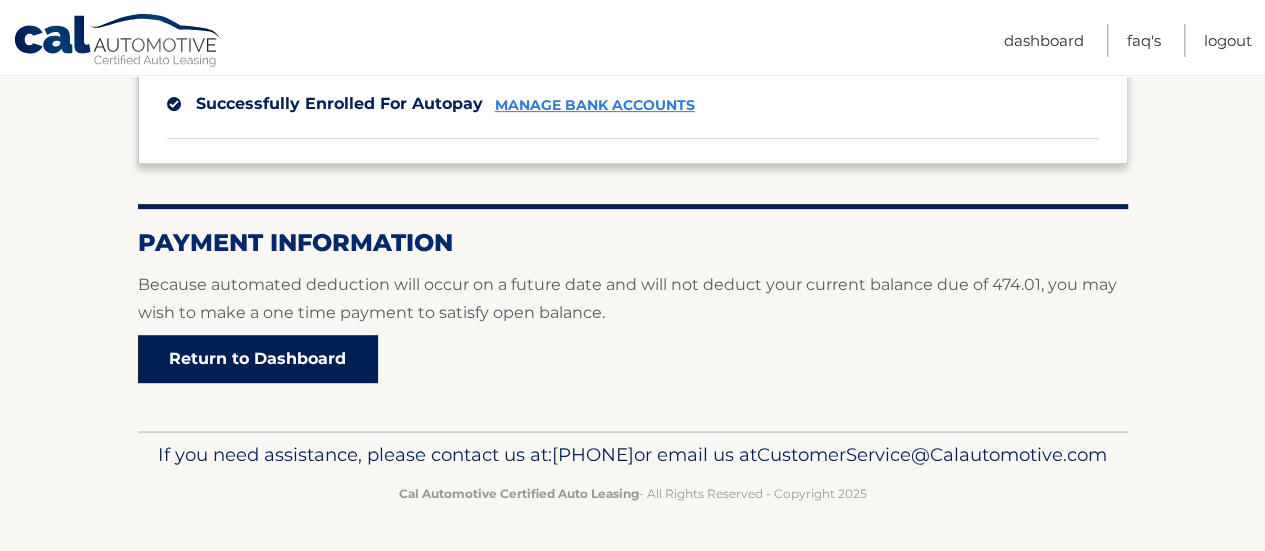 click on "Return to Dashboard" at bounding box center (258, 359) 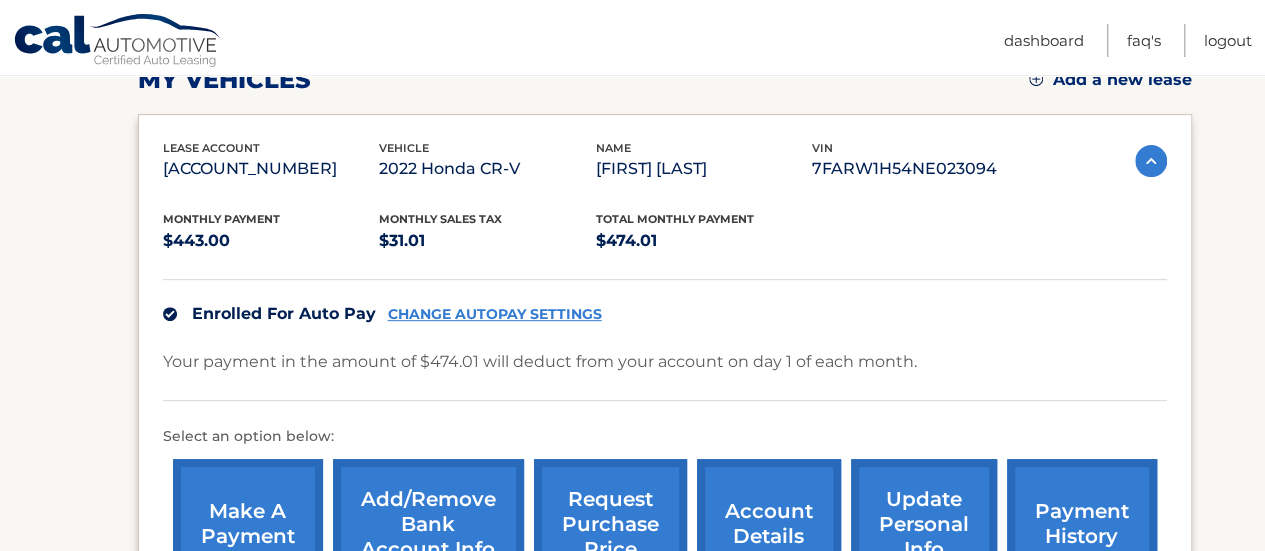 scroll, scrollTop: 400, scrollLeft: 0, axis: vertical 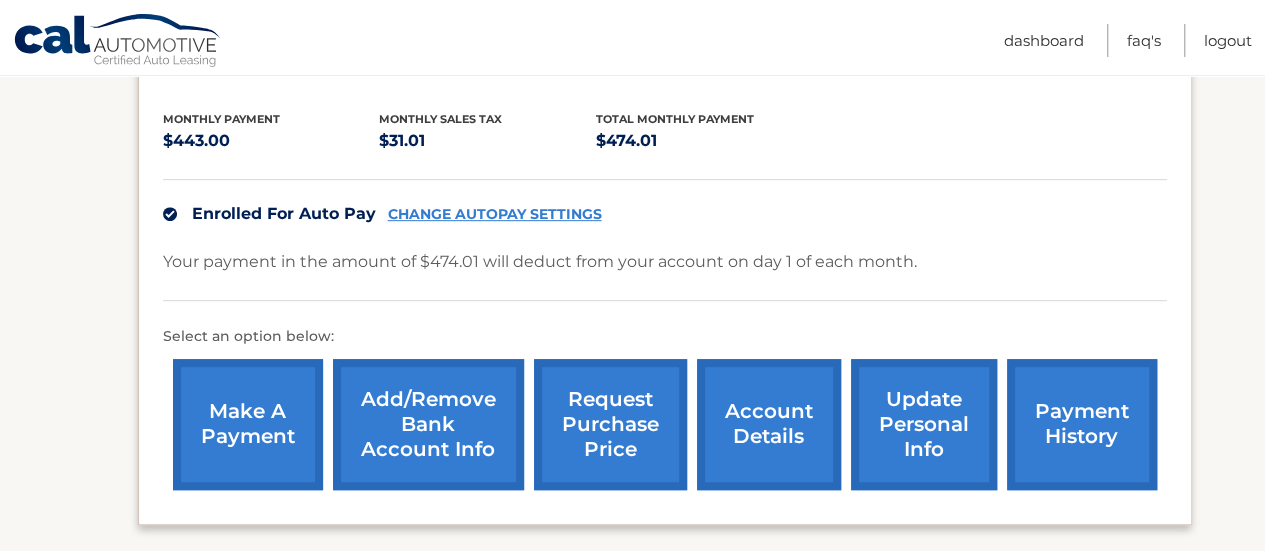 click on "CHANGE AUTOPAY SETTINGS" at bounding box center (495, 214) 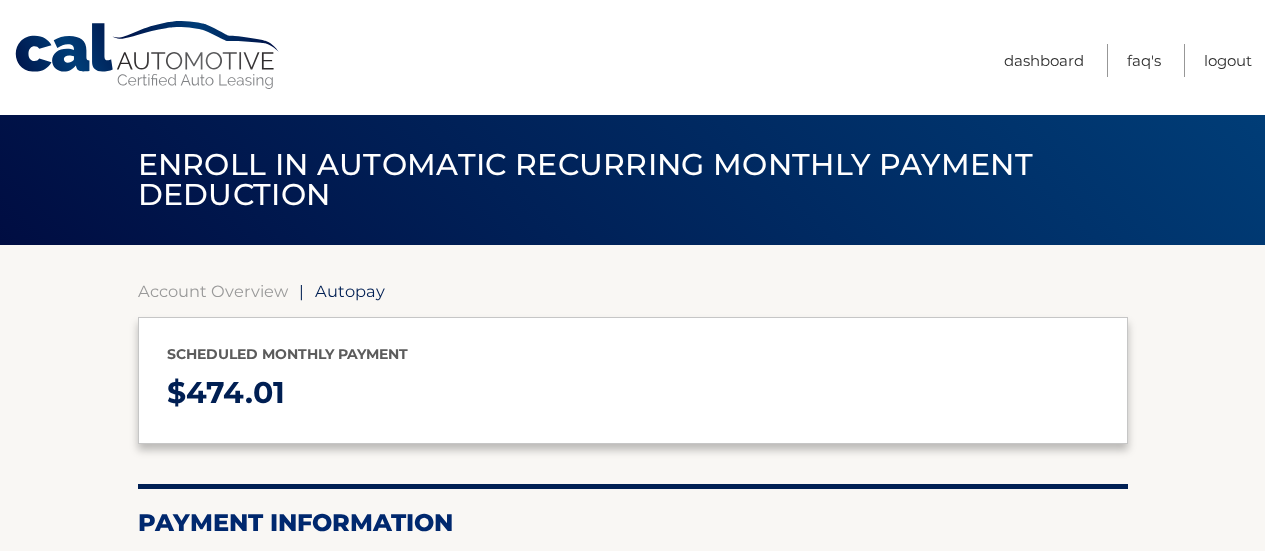 select on "ZjU3YmVlYWItZjNiYi00Mjk2LWI5YmYtMjE4ZTFjZTY3M2Y4" 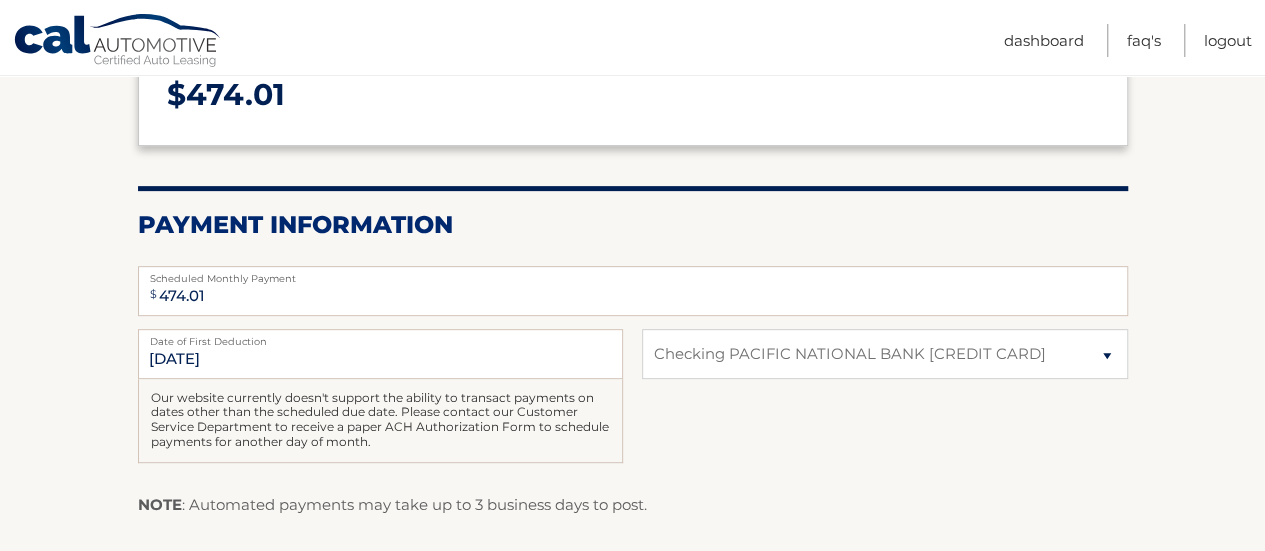 scroll, scrollTop: 300, scrollLeft: 0, axis: vertical 